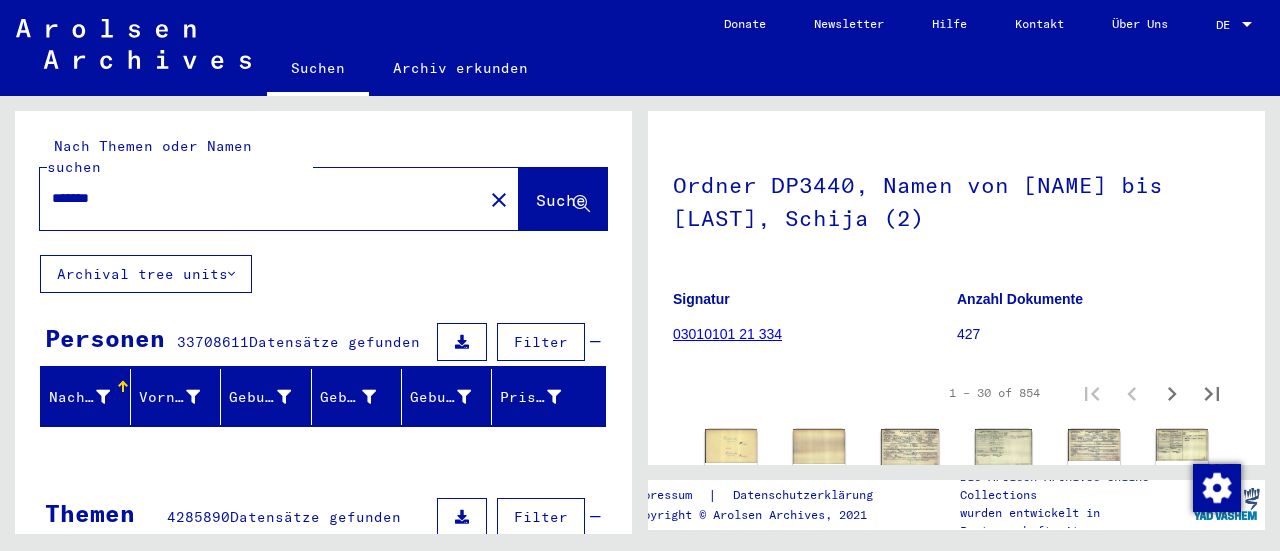 scroll, scrollTop: 0, scrollLeft: 0, axis: both 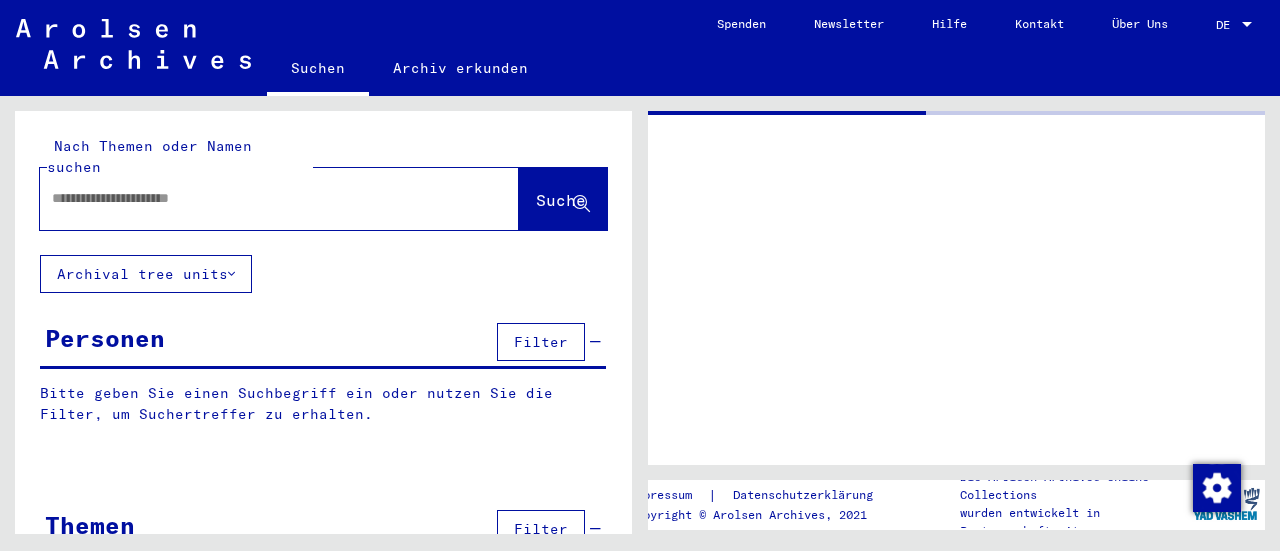 type on "*******" 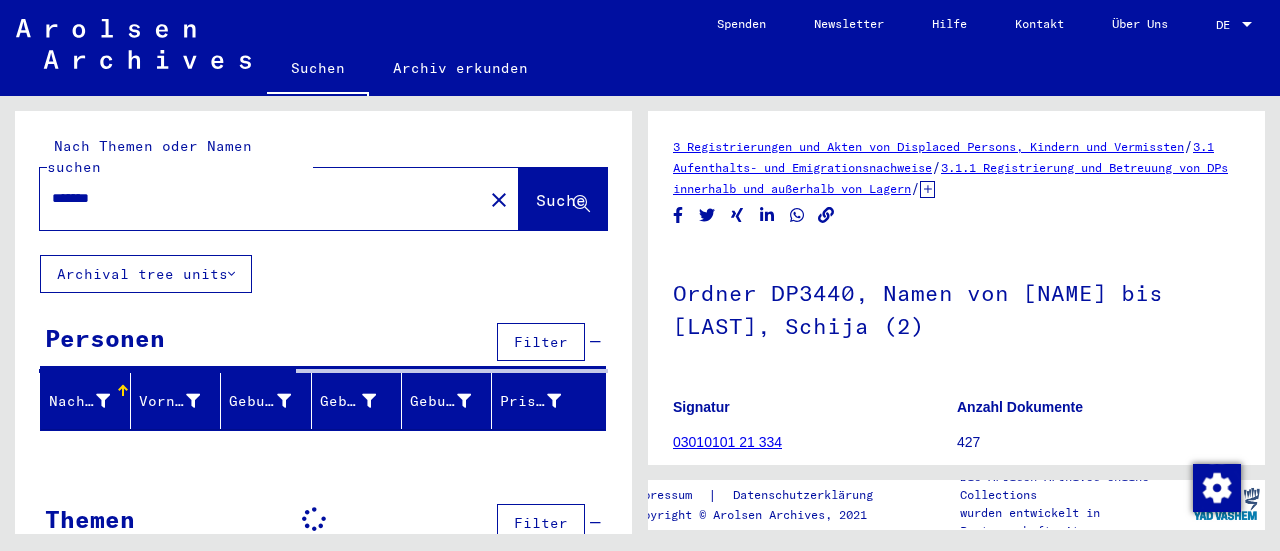 scroll, scrollTop: 0, scrollLeft: 0, axis: both 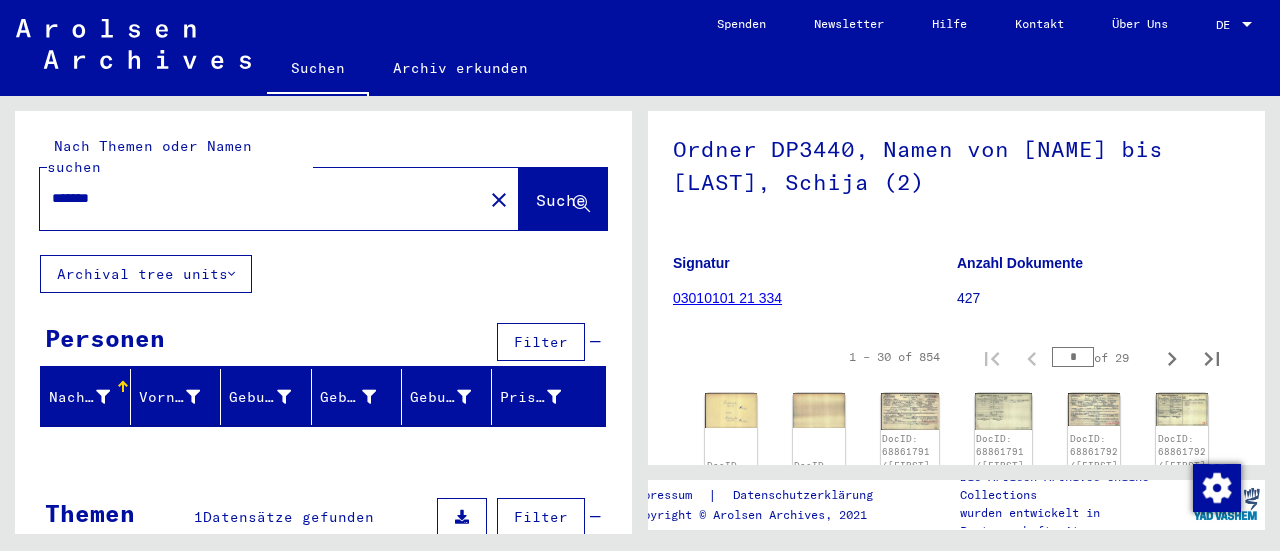 click on "*" at bounding box center (1073, 357) 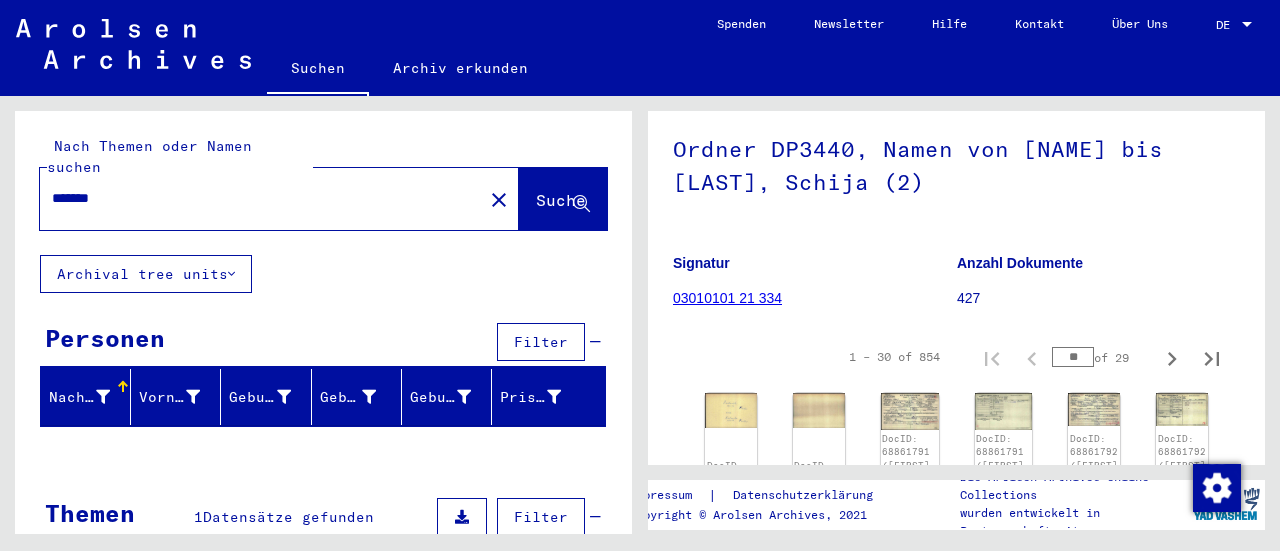 type on "**" 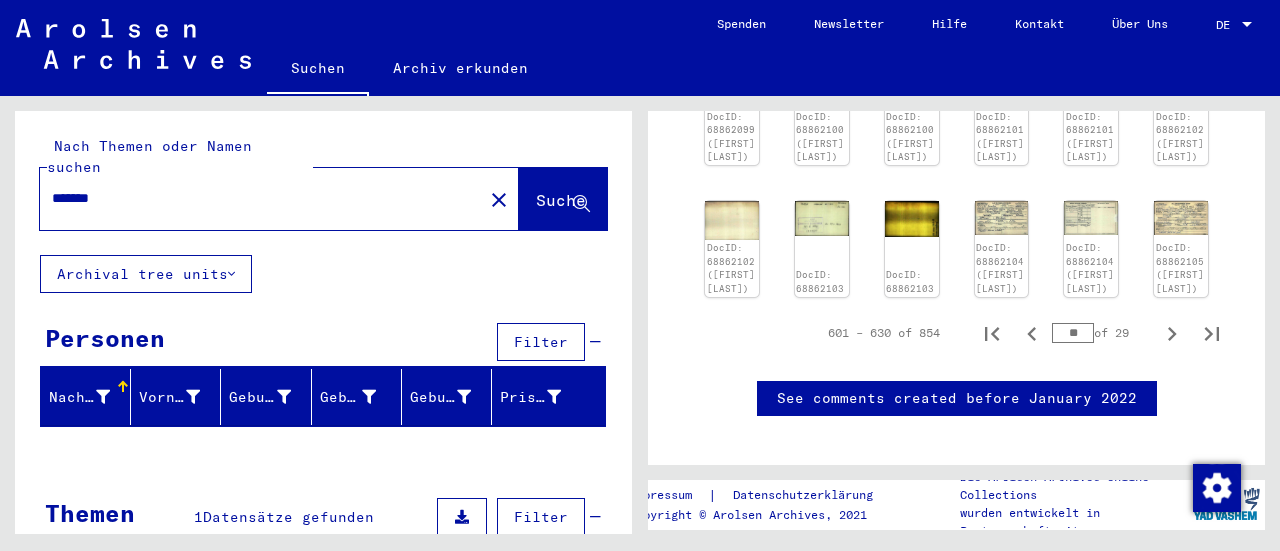 scroll, scrollTop: 1004, scrollLeft: 0, axis: vertical 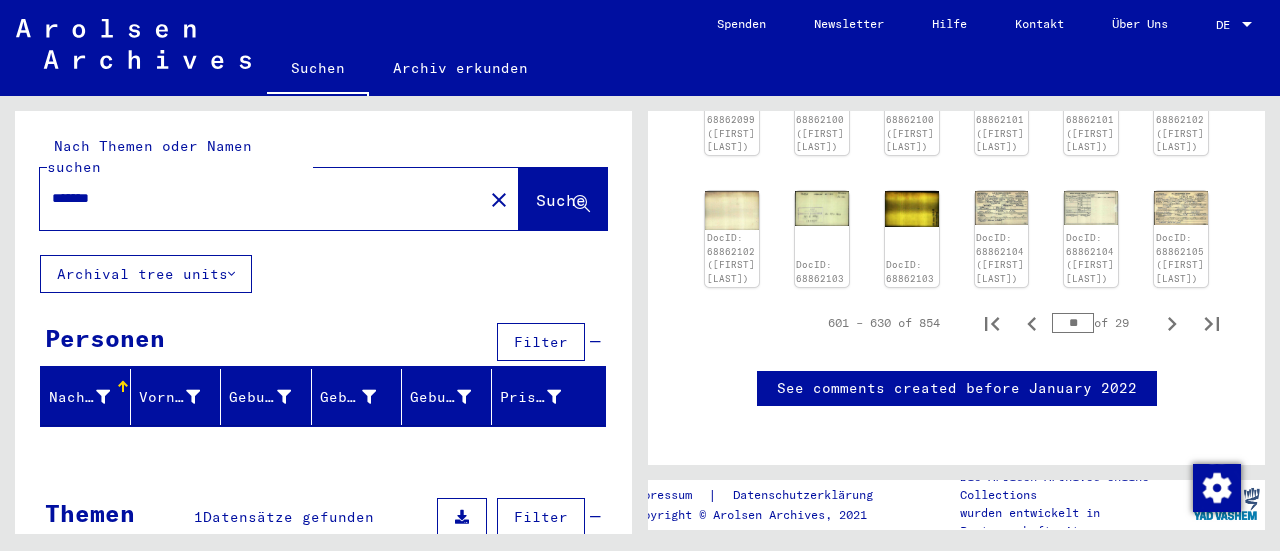 click 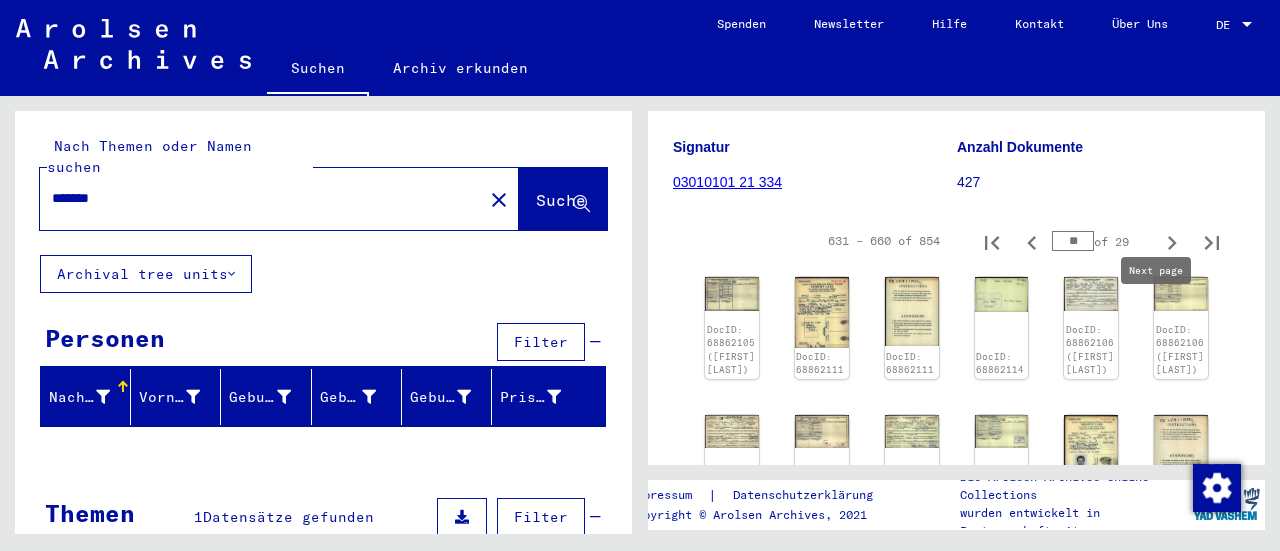 scroll, scrollTop: 264, scrollLeft: 0, axis: vertical 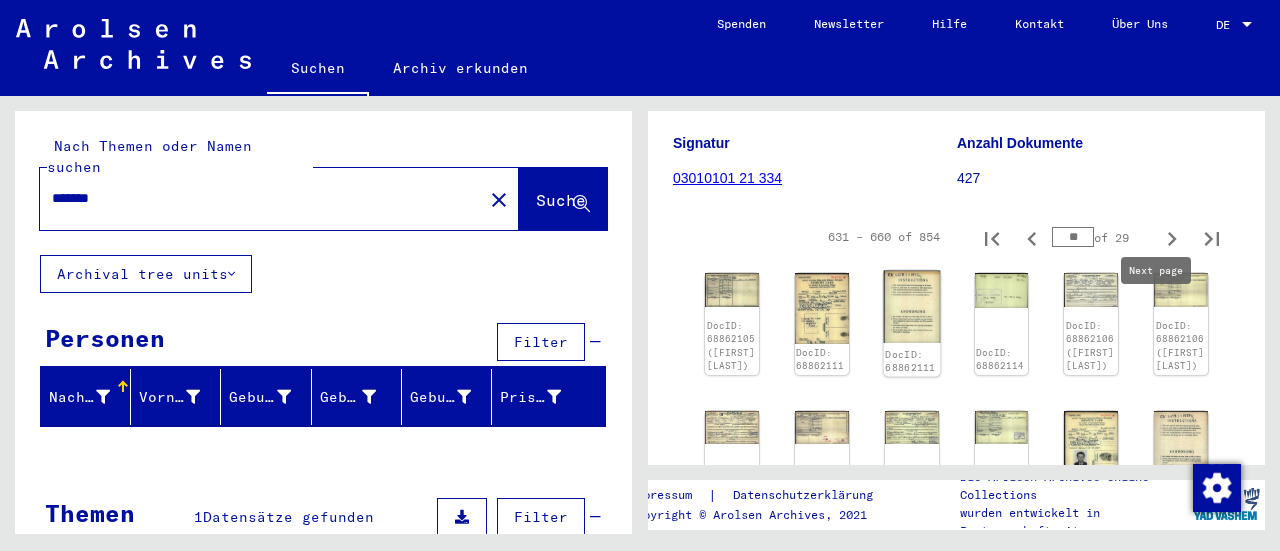 click 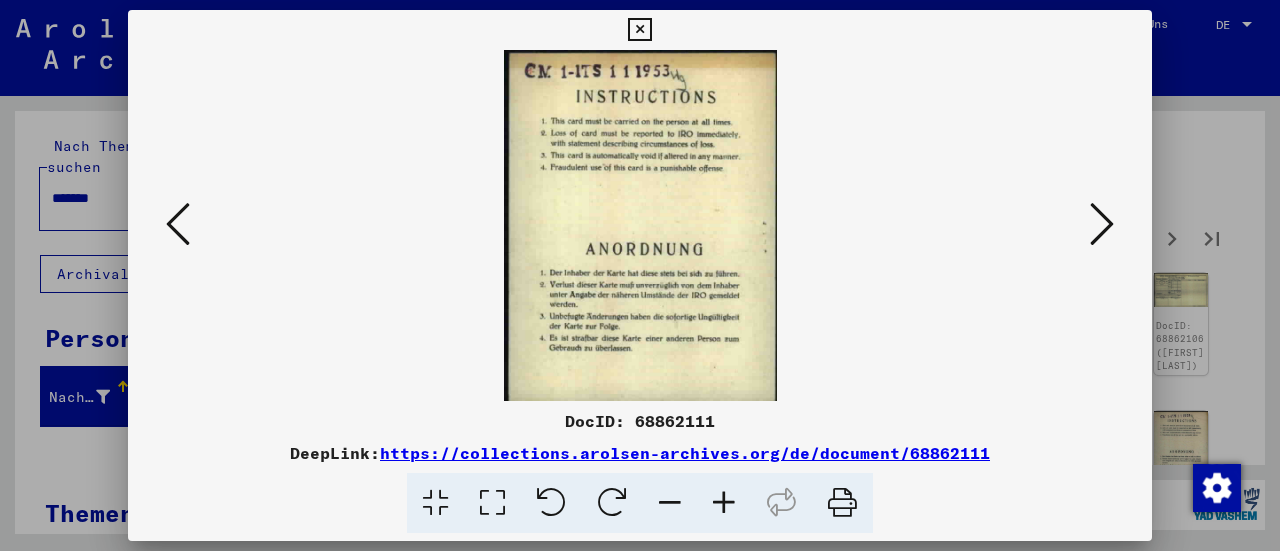 click at bounding box center [1102, 224] 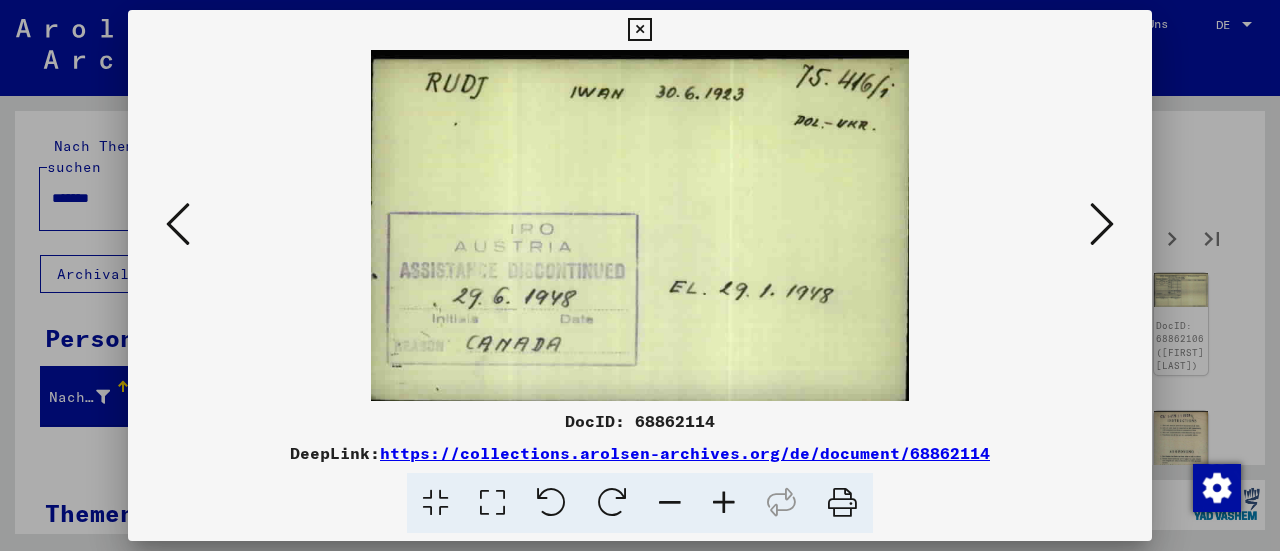 click at bounding box center [1102, 224] 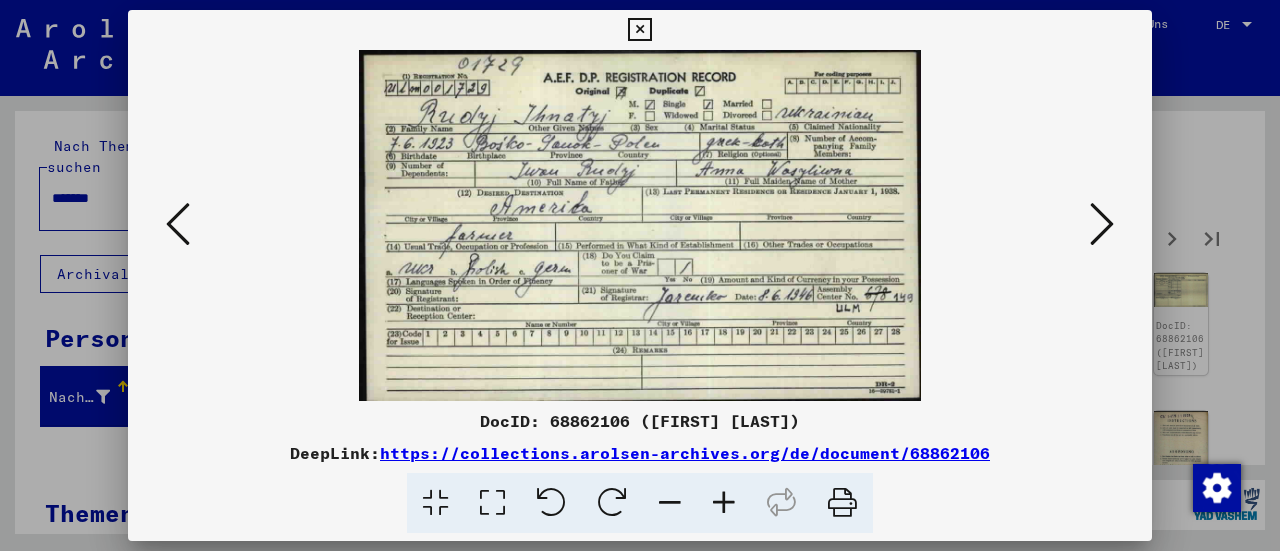 click at bounding box center (1102, 225) 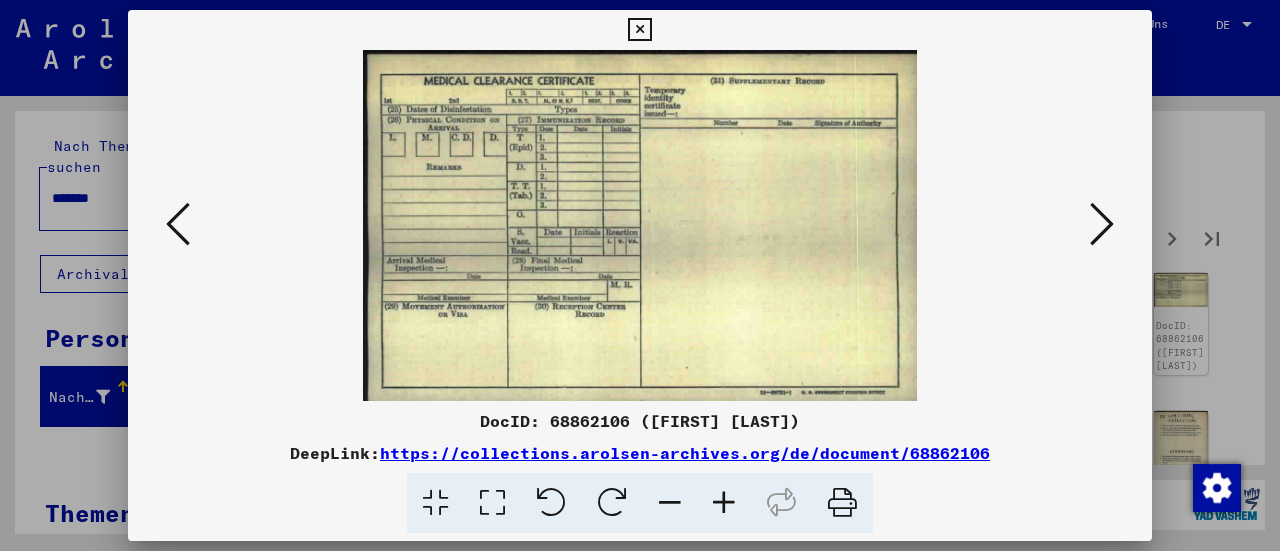click at bounding box center [1102, 225] 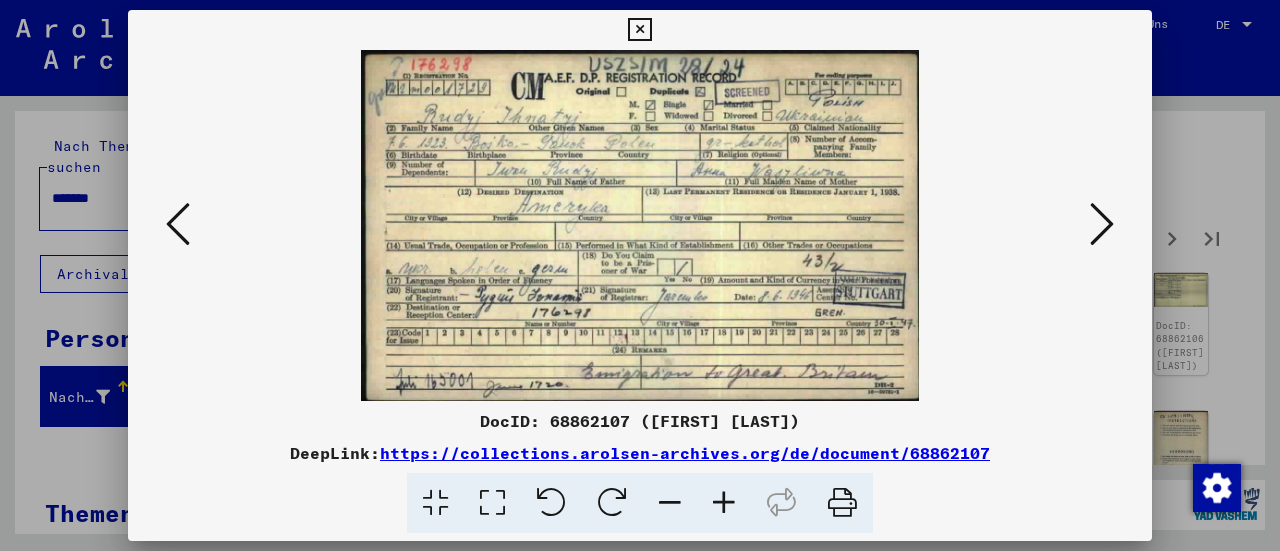 click at bounding box center [1102, 225] 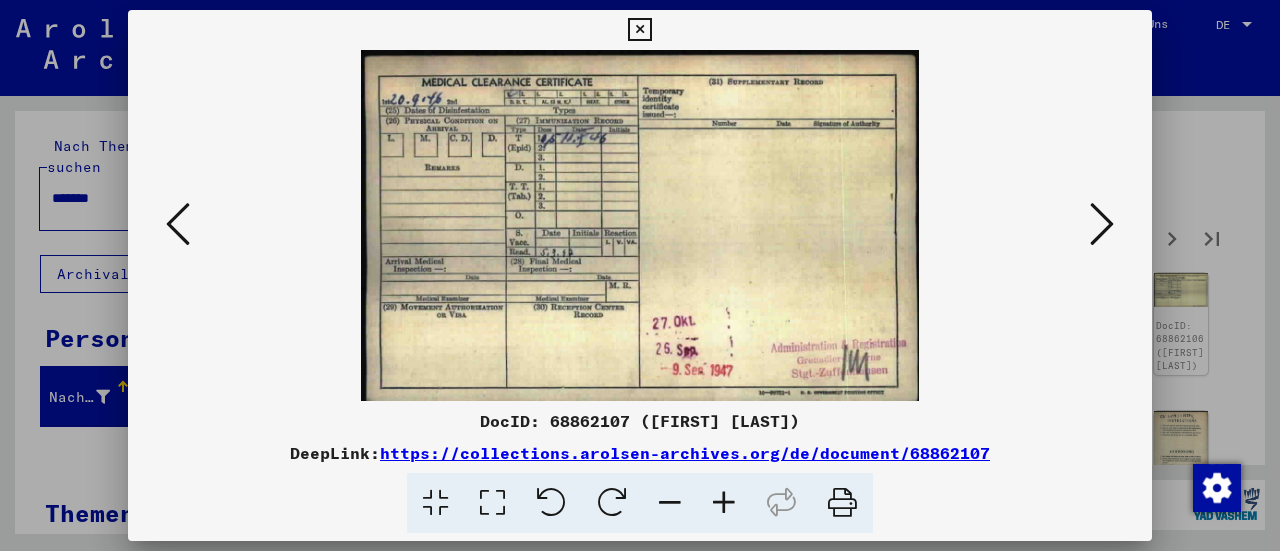 click at bounding box center [1102, 224] 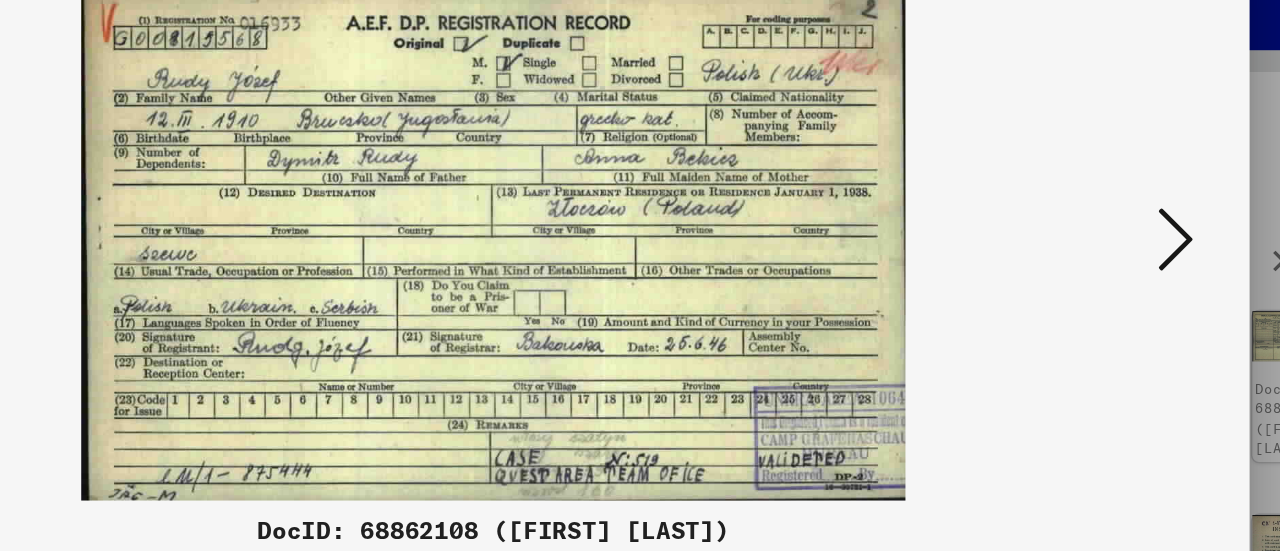 click at bounding box center (1102, 224) 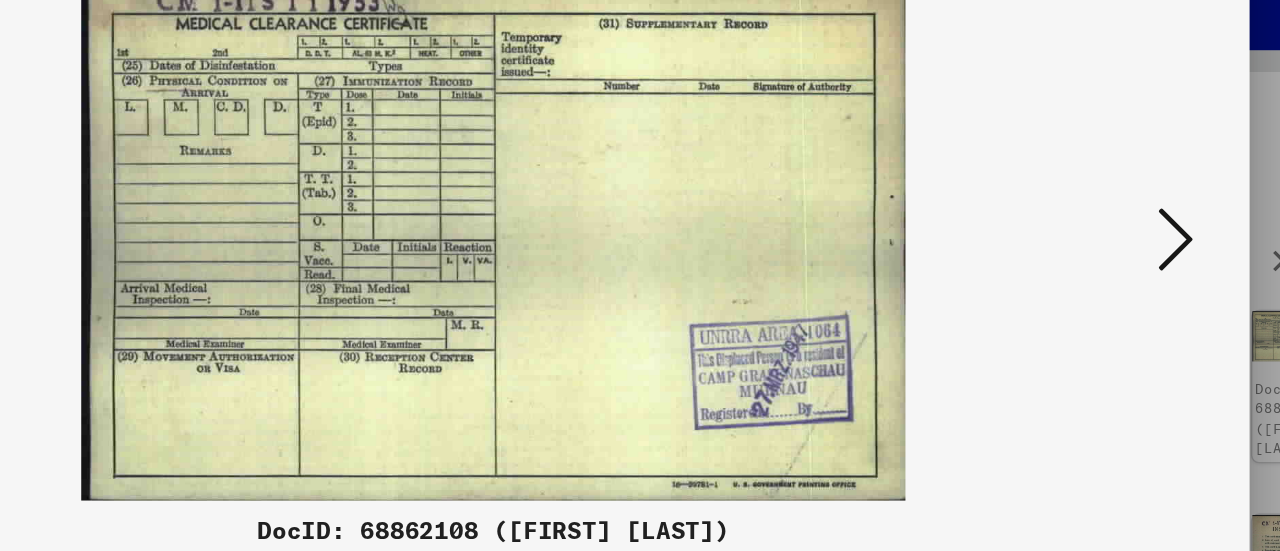 click at bounding box center (1102, 224) 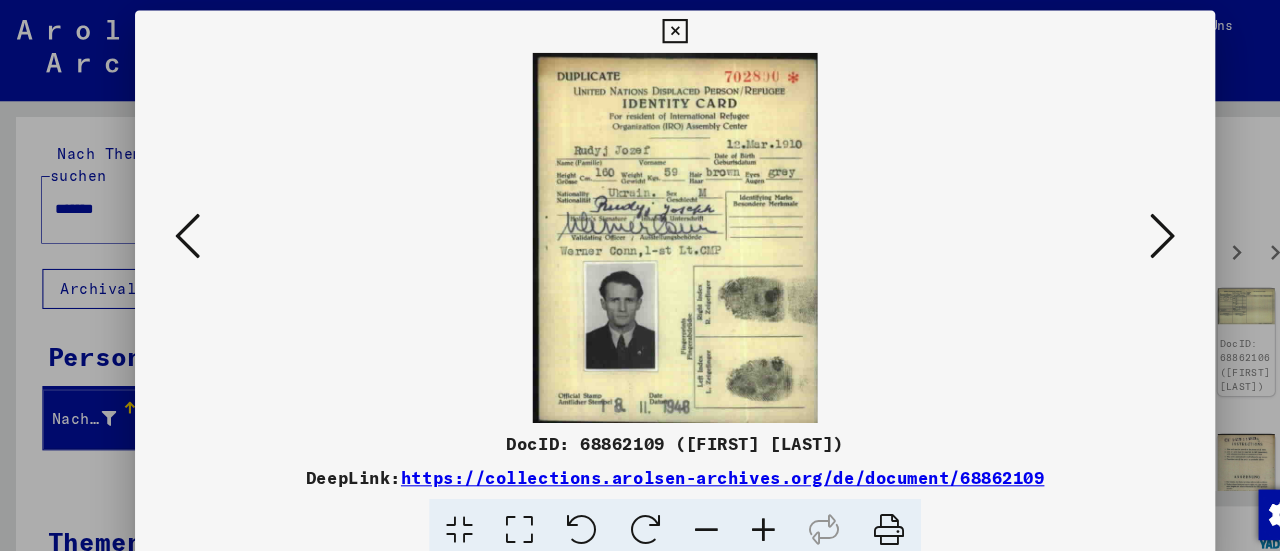 click at bounding box center (1102, 224) 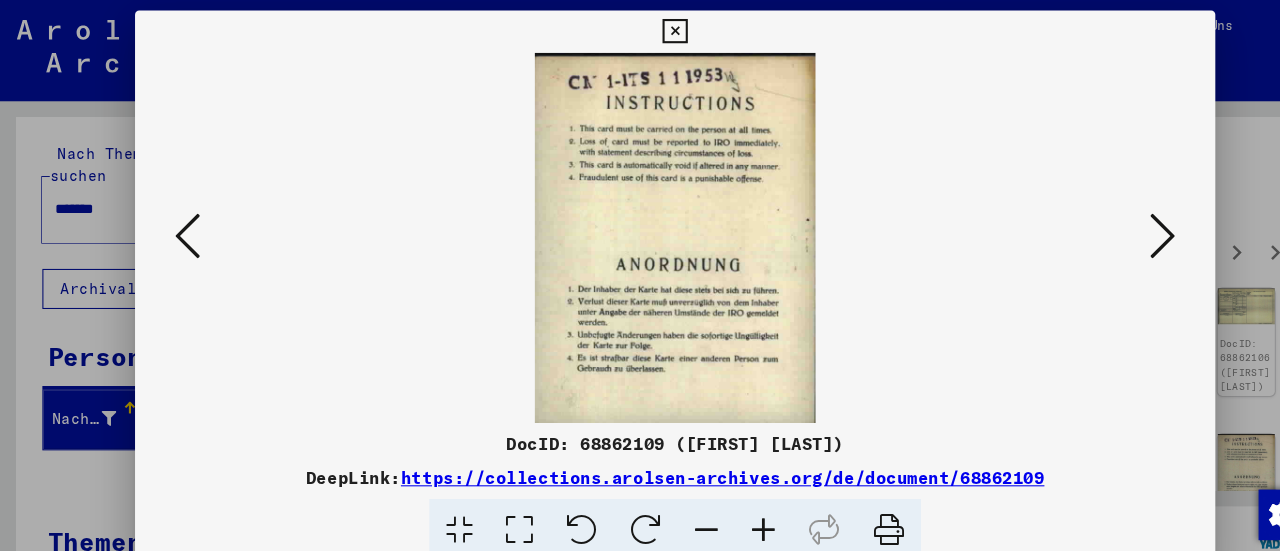 click at bounding box center (1102, 224) 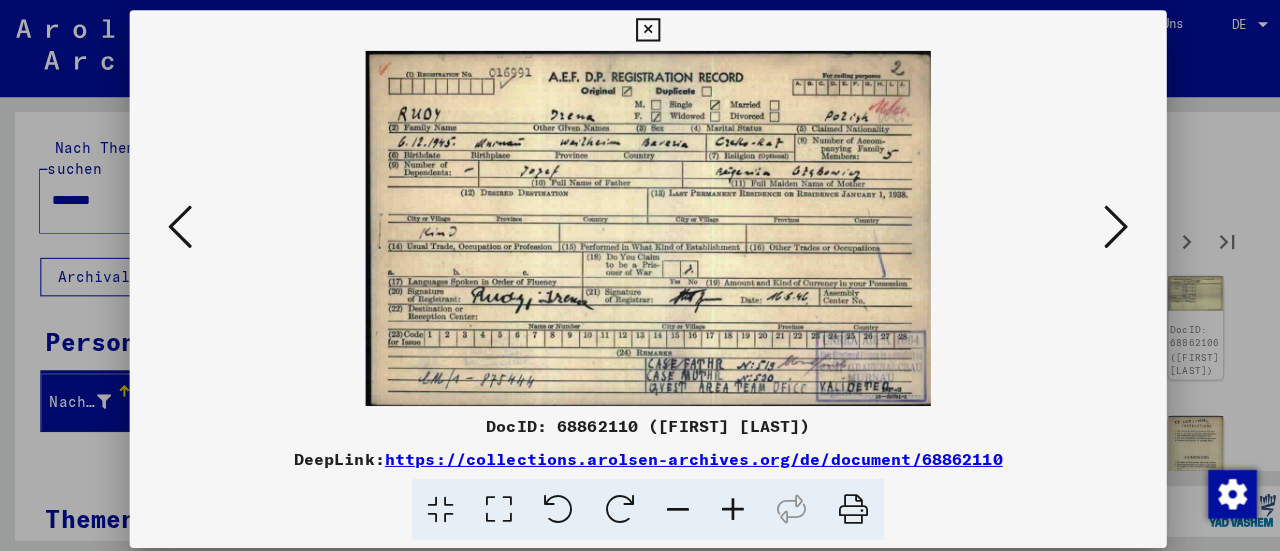 click at bounding box center [1102, 225] 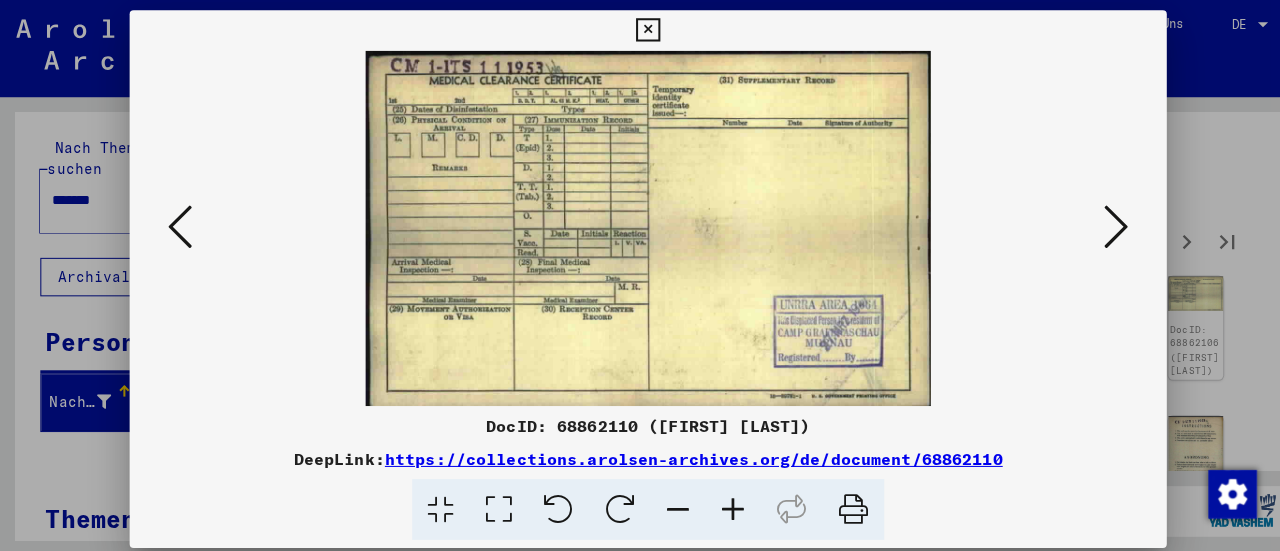 click at bounding box center (1102, 224) 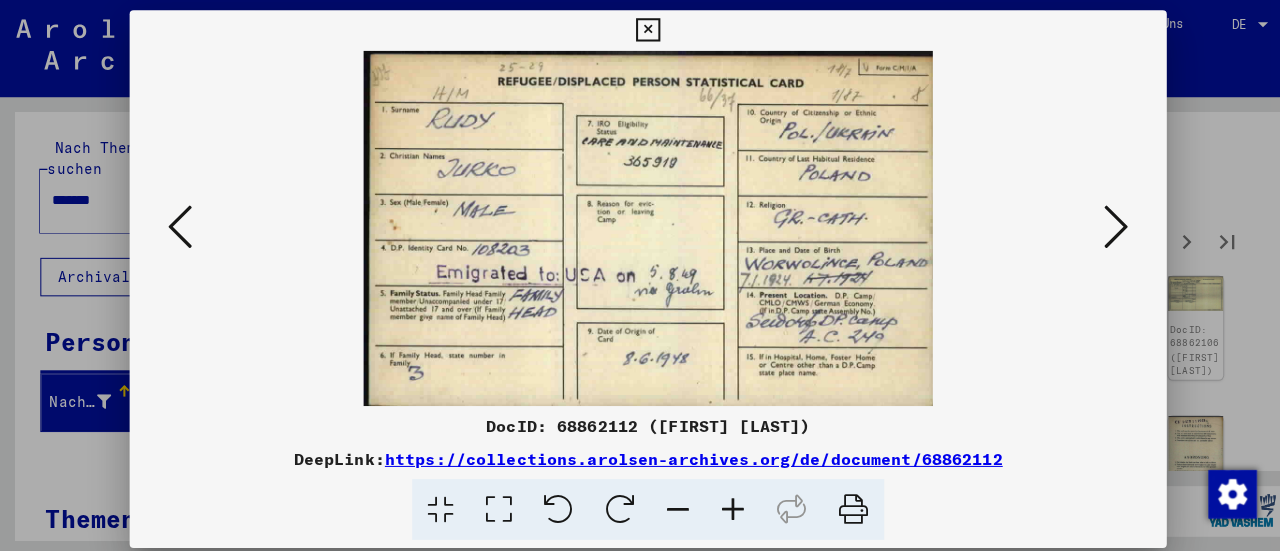 click at bounding box center [1102, 224] 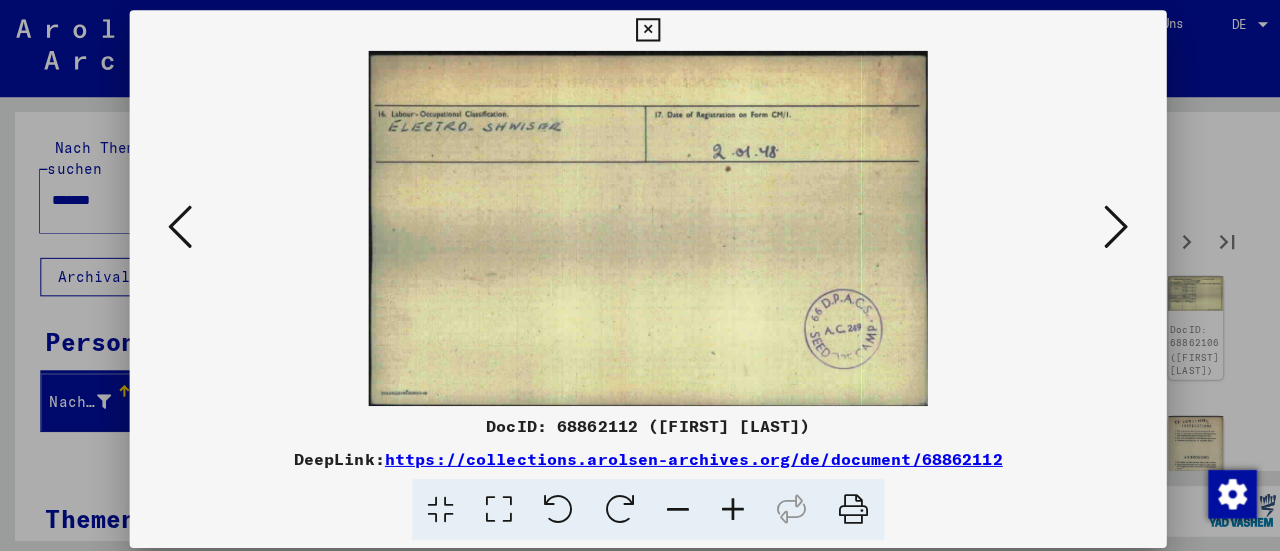 click at bounding box center [1102, 224] 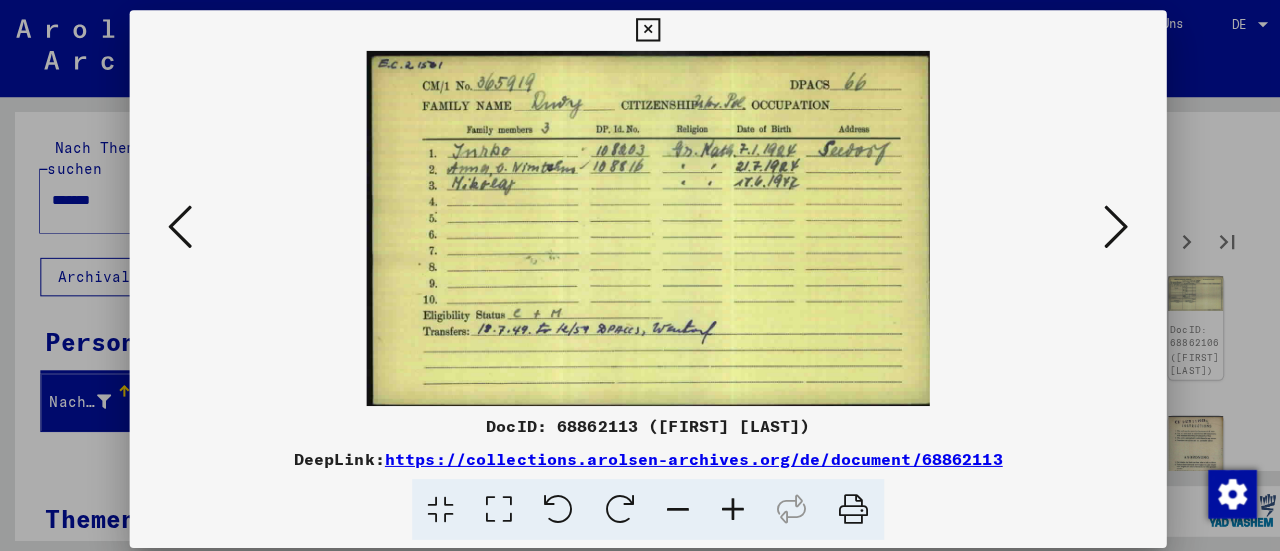 click at bounding box center (1102, 224) 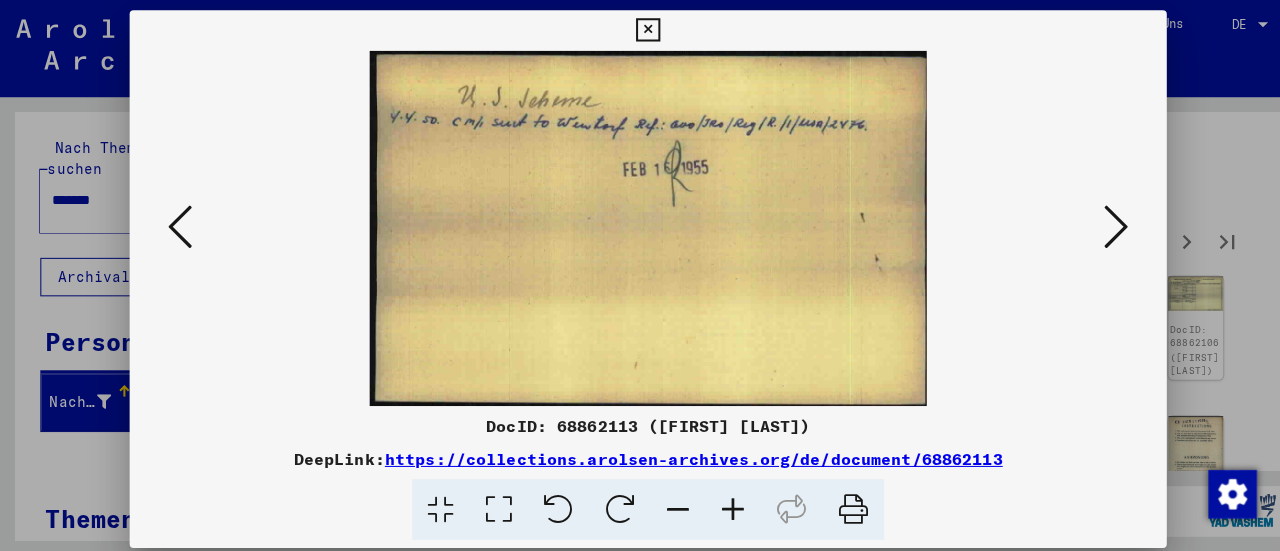 click at bounding box center [1102, 224] 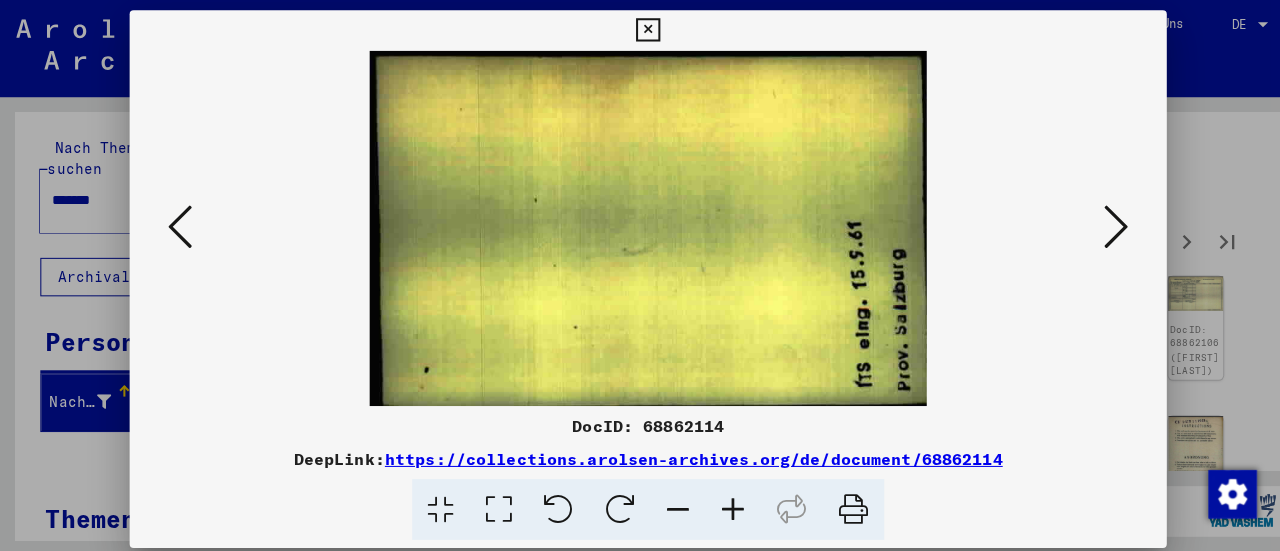 click at bounding box center (1102, 224) 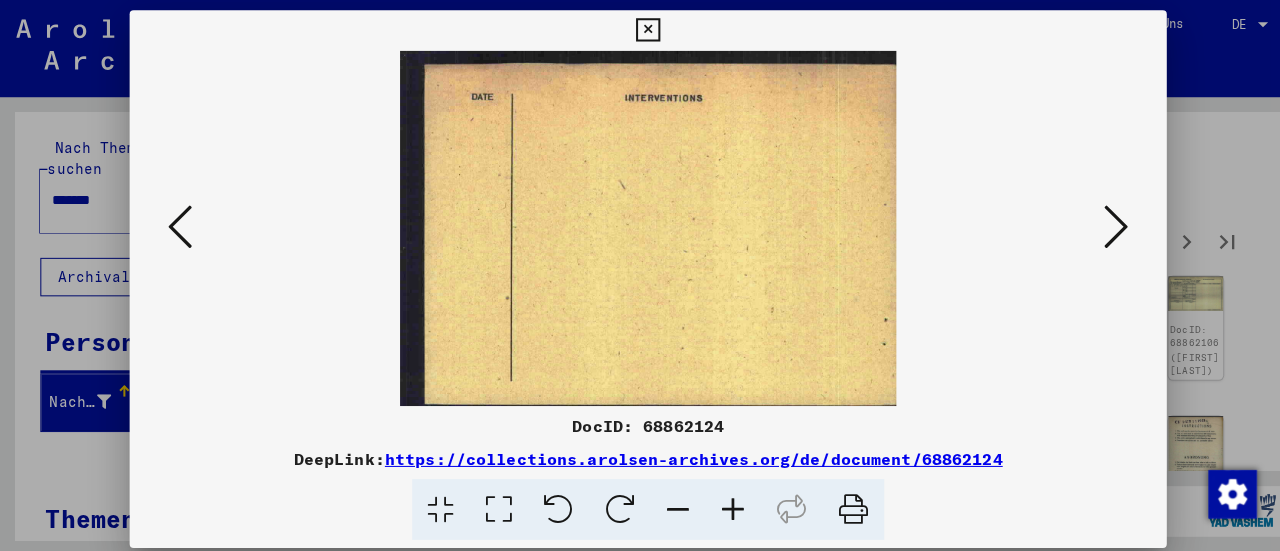 click at bounding box center (1102, 224) 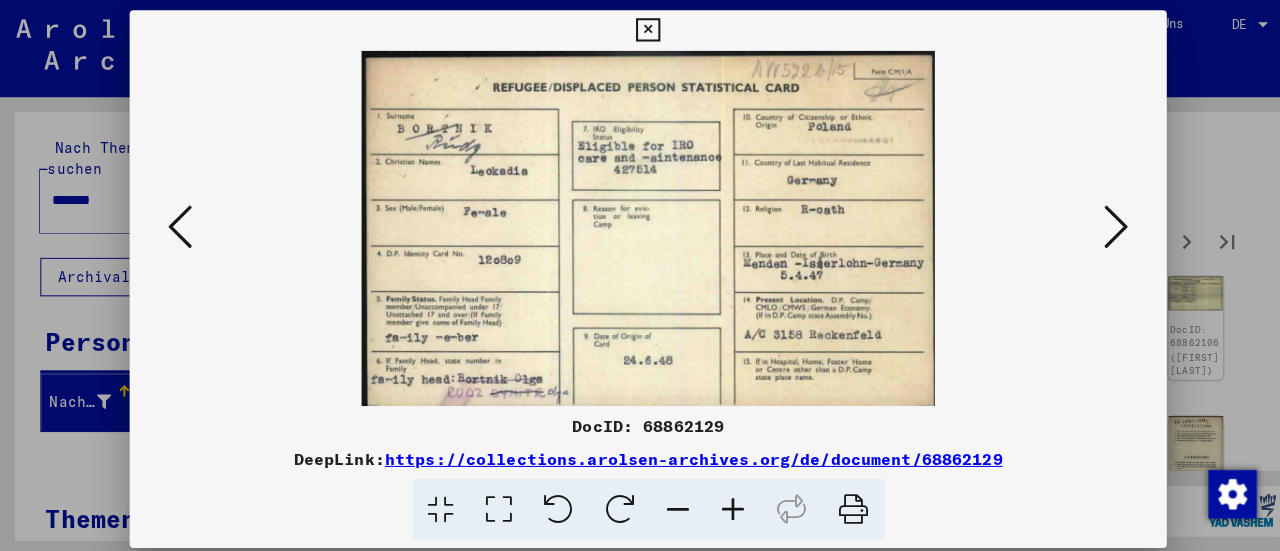 click at bounding box center (1102, 224) 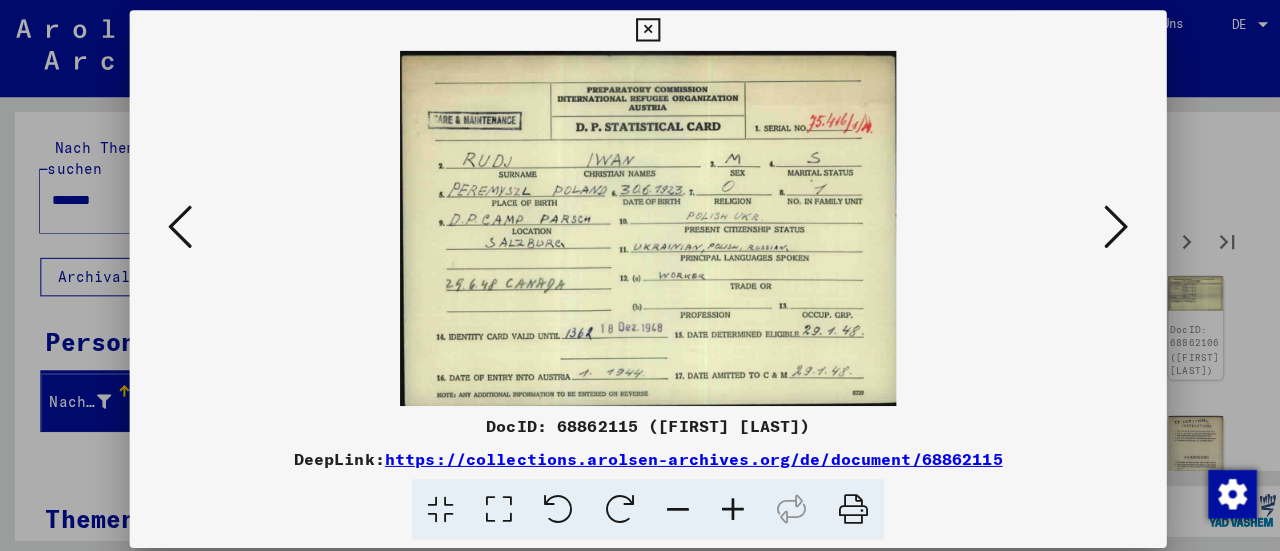 click at bounding box center (1102, 224) 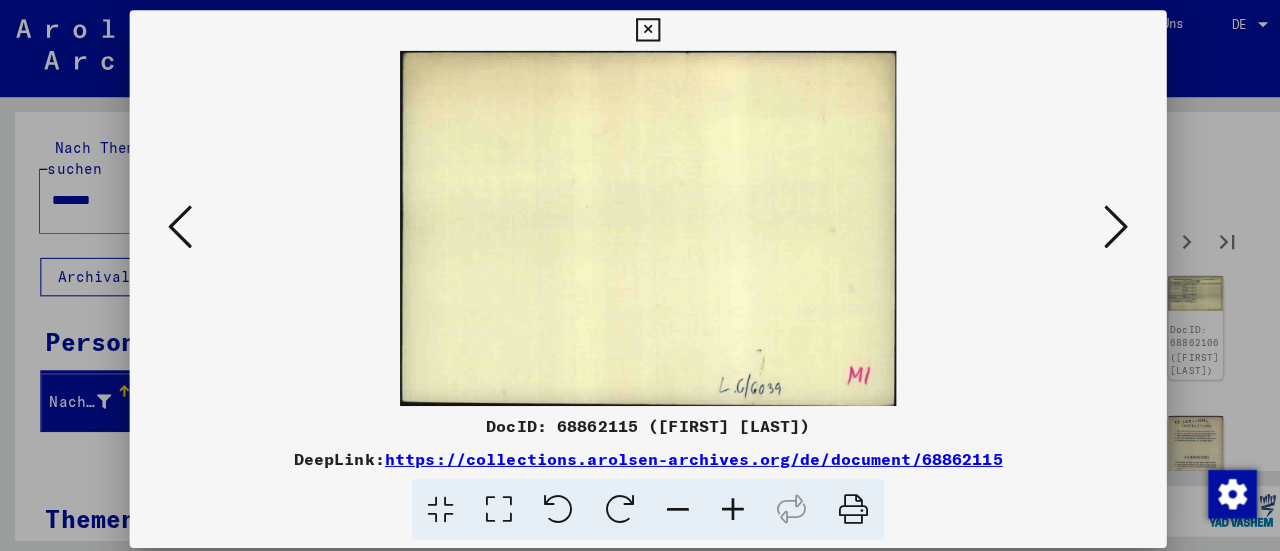 click at bounding box center [1102, 224] 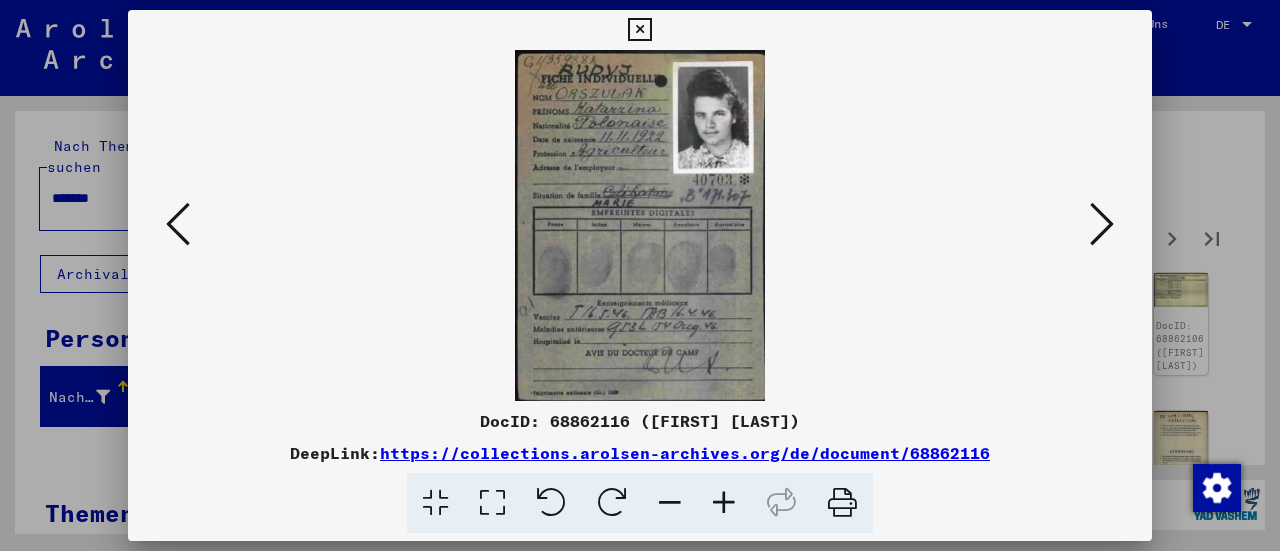 click at bounding box center [1102, 224] 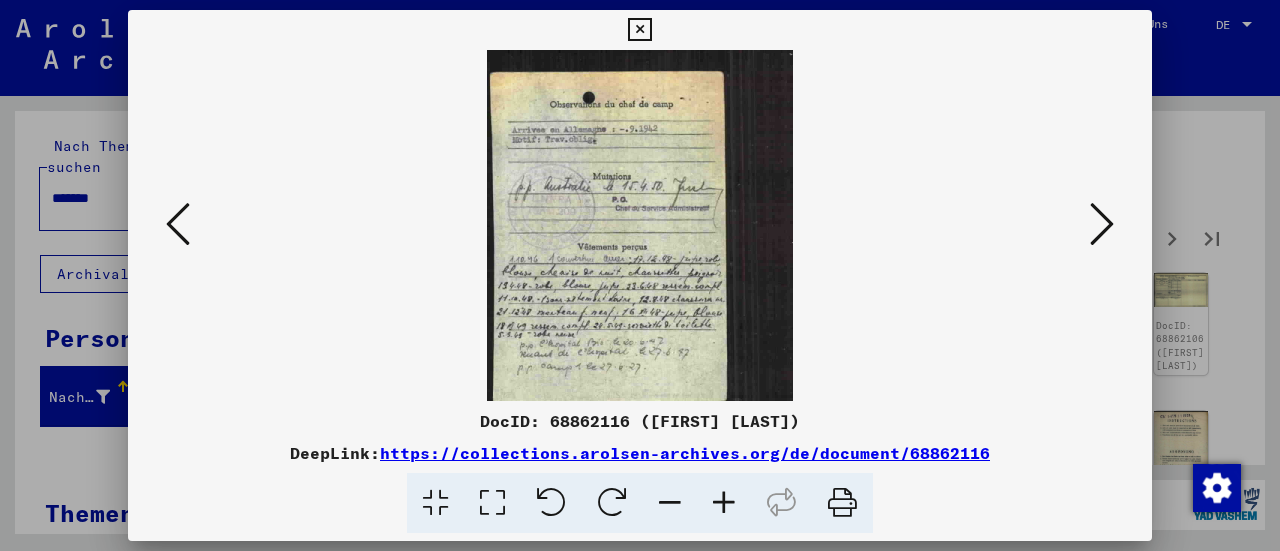 click at bounding box center [1102, 225] 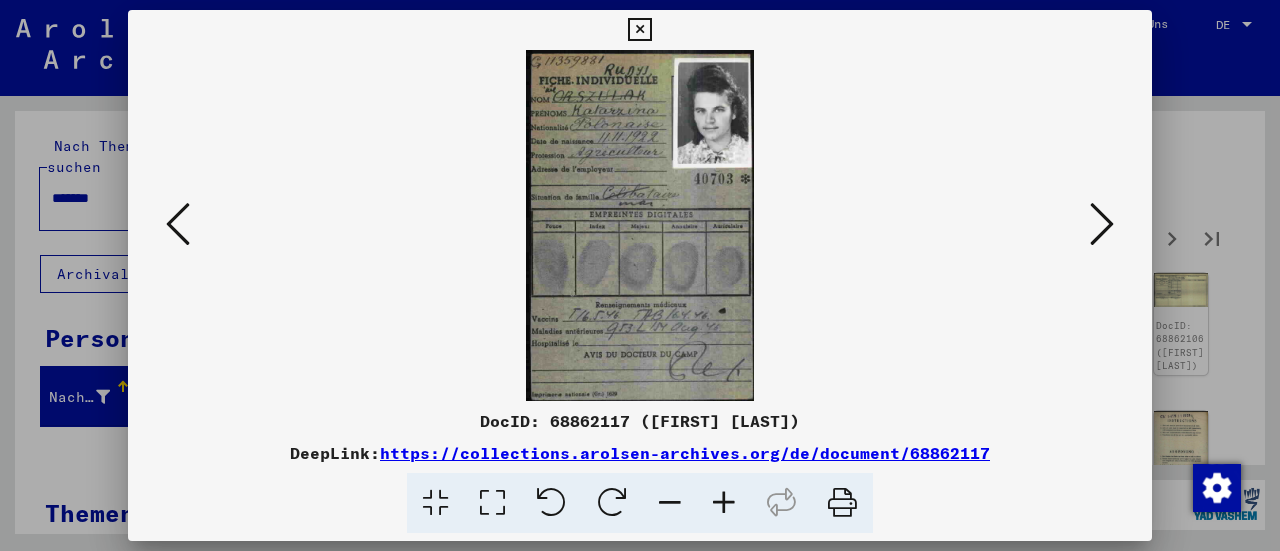 click at bounding box center (1102, 225) 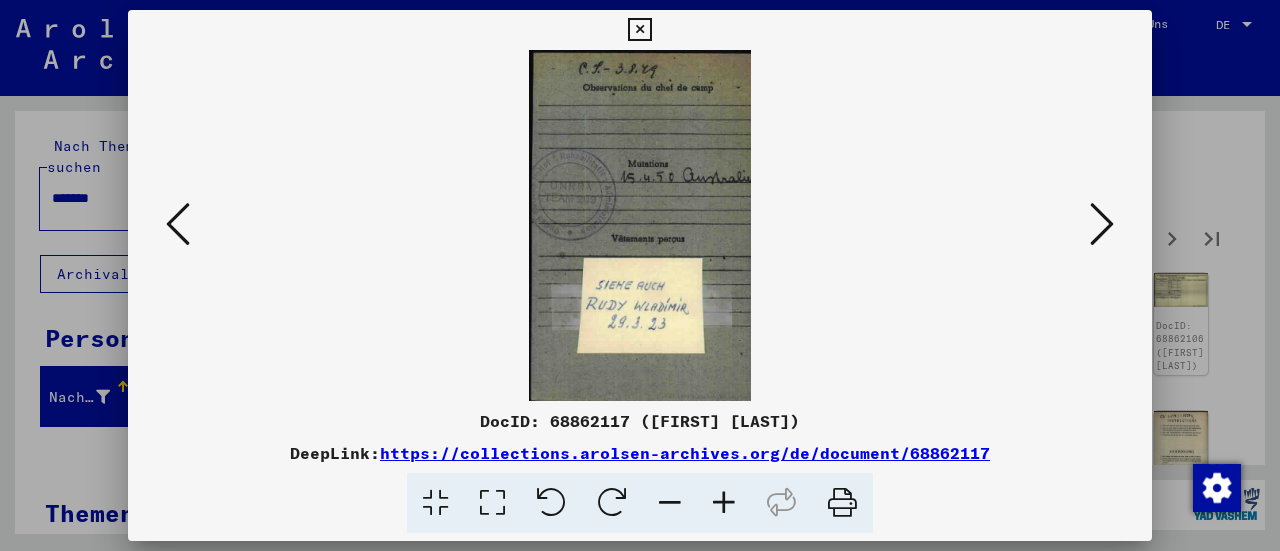 click at bounding box center (1102, 225) 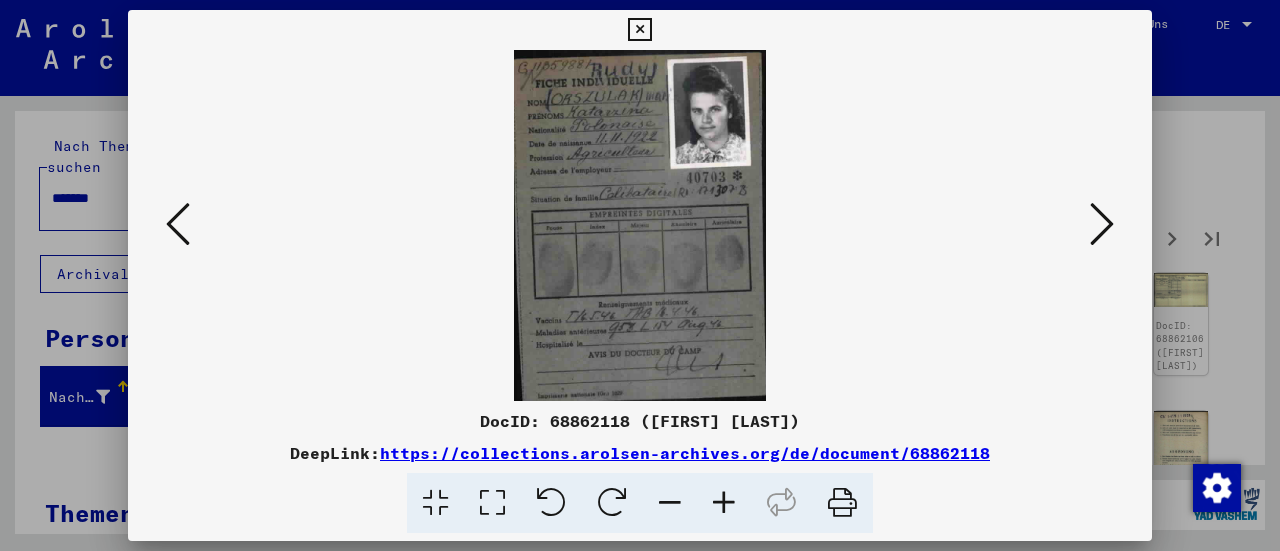 click at bounding box center [1102, 225] 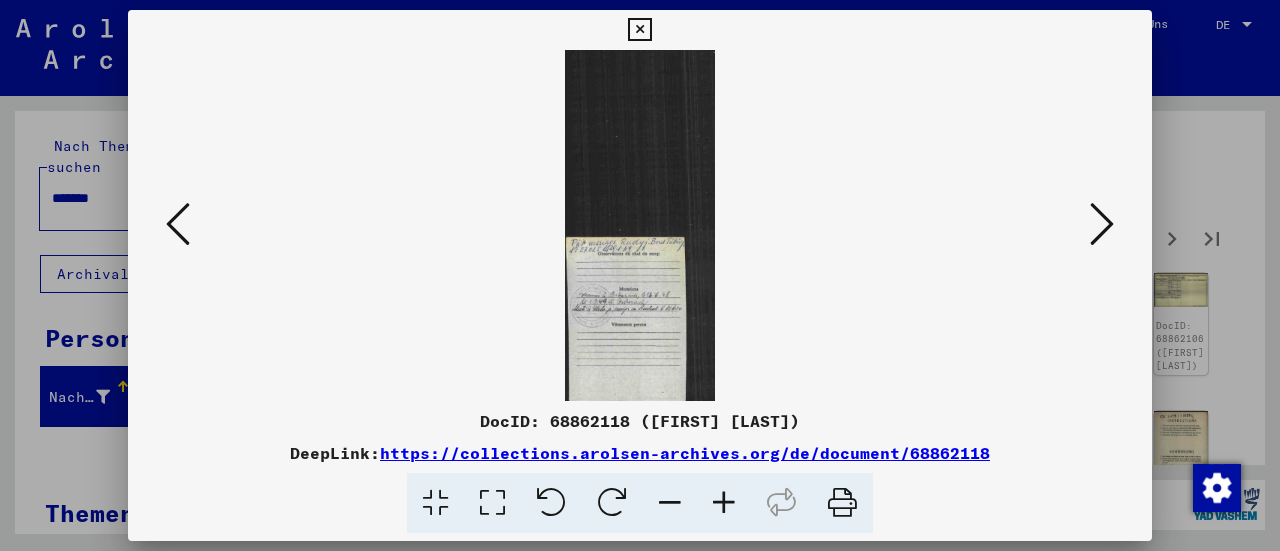 click at bounding box center (1102, 225) 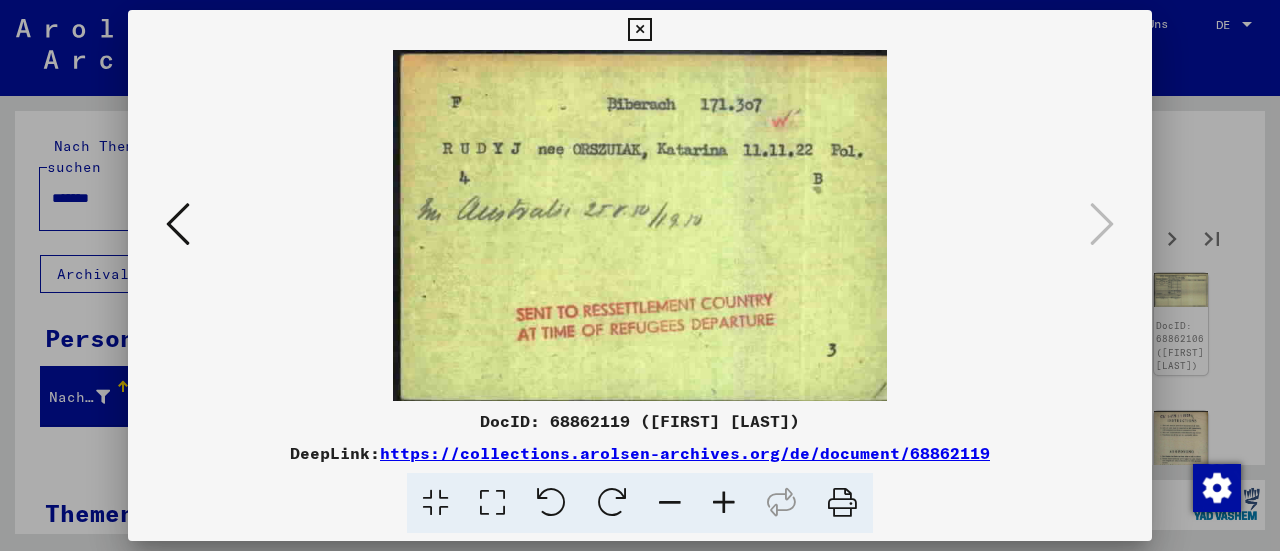 click at bounding box center [639, 30] 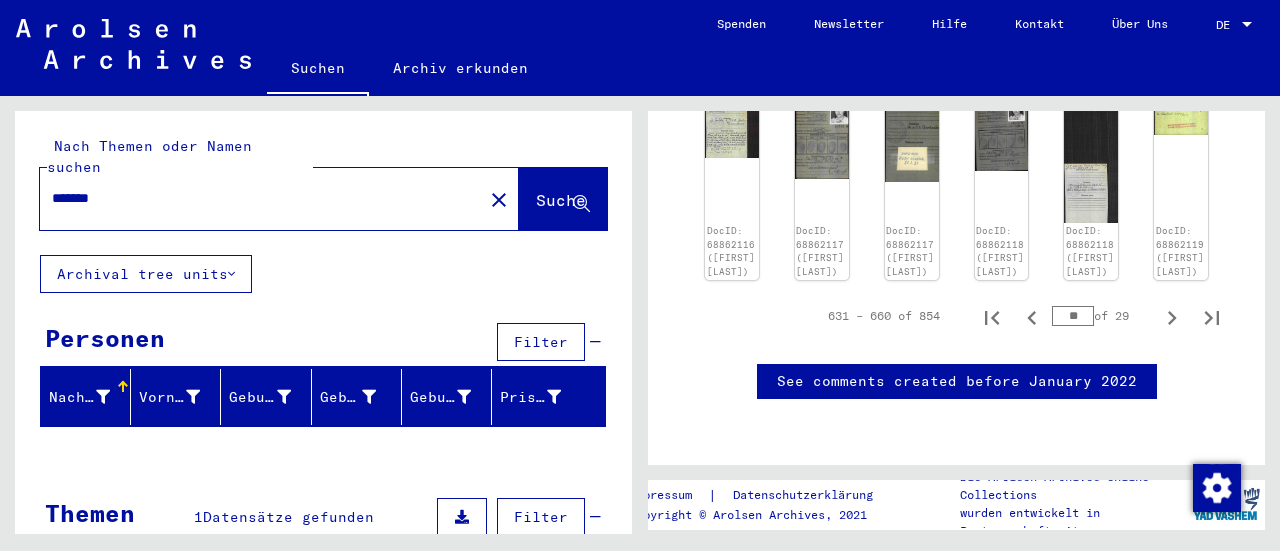 scroll, scrollTop: 1115, scrollLeft: 0, axis: vertical 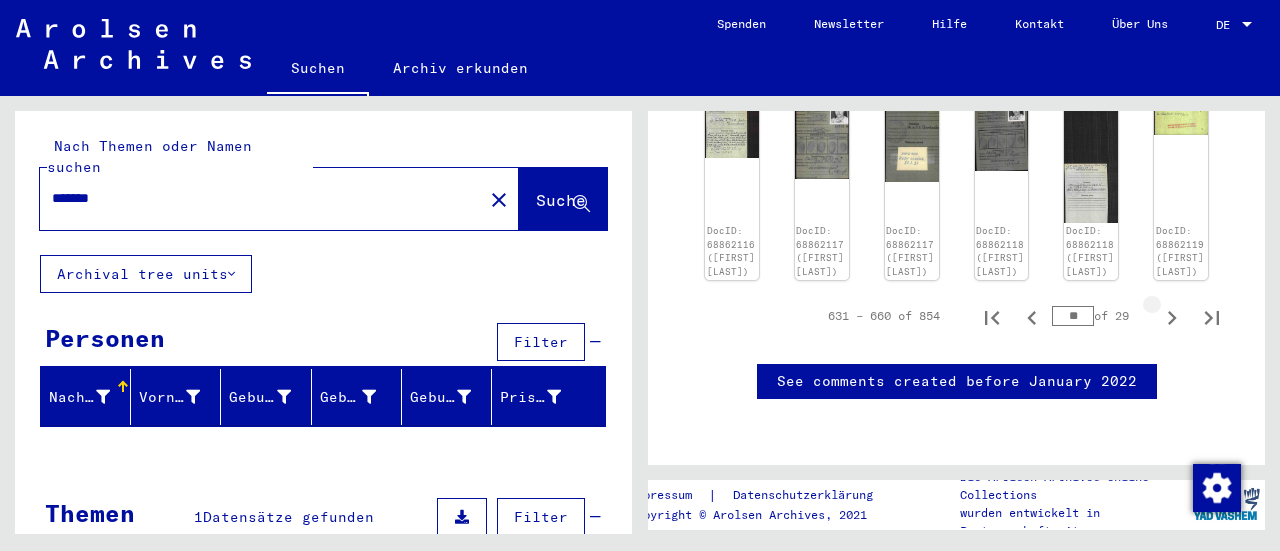 click 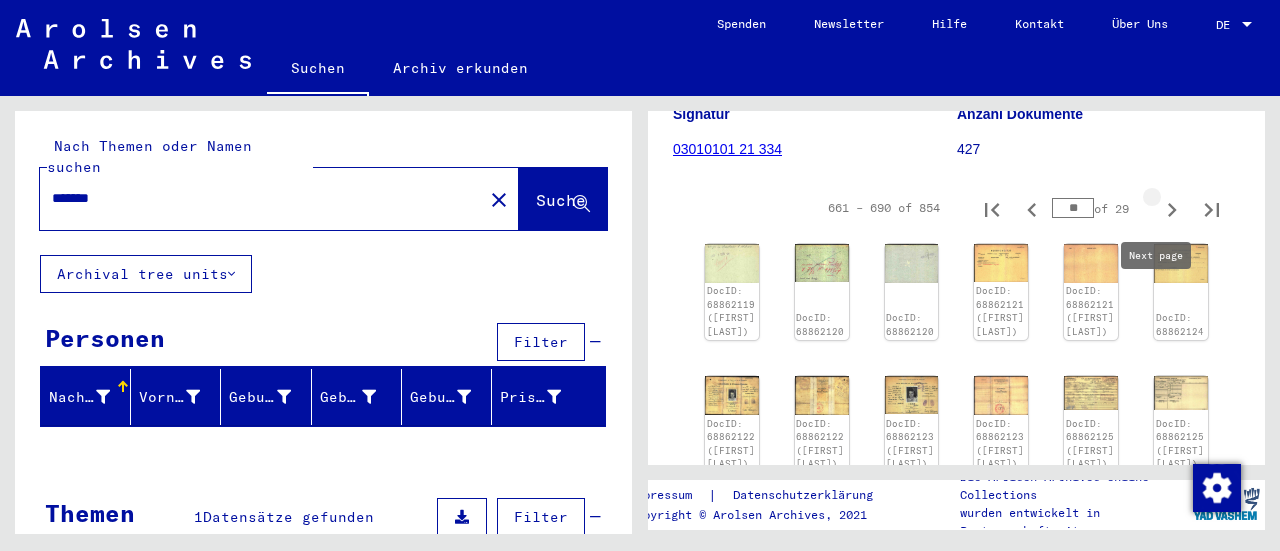 scroll, scrollTop: 294, scrollLeft: 0, axis: vertical 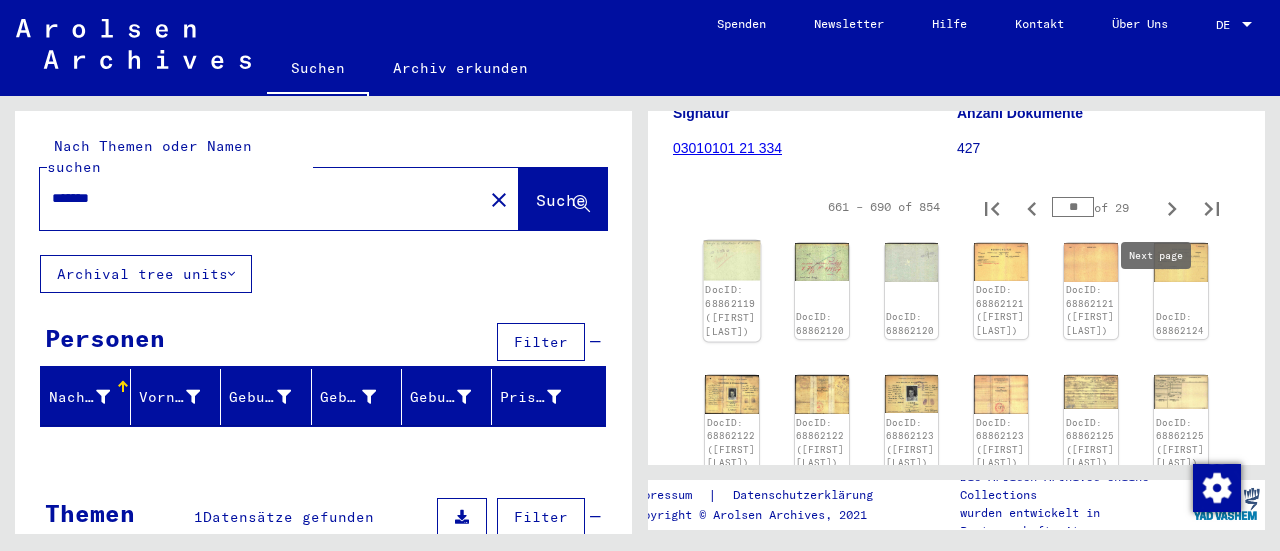 click 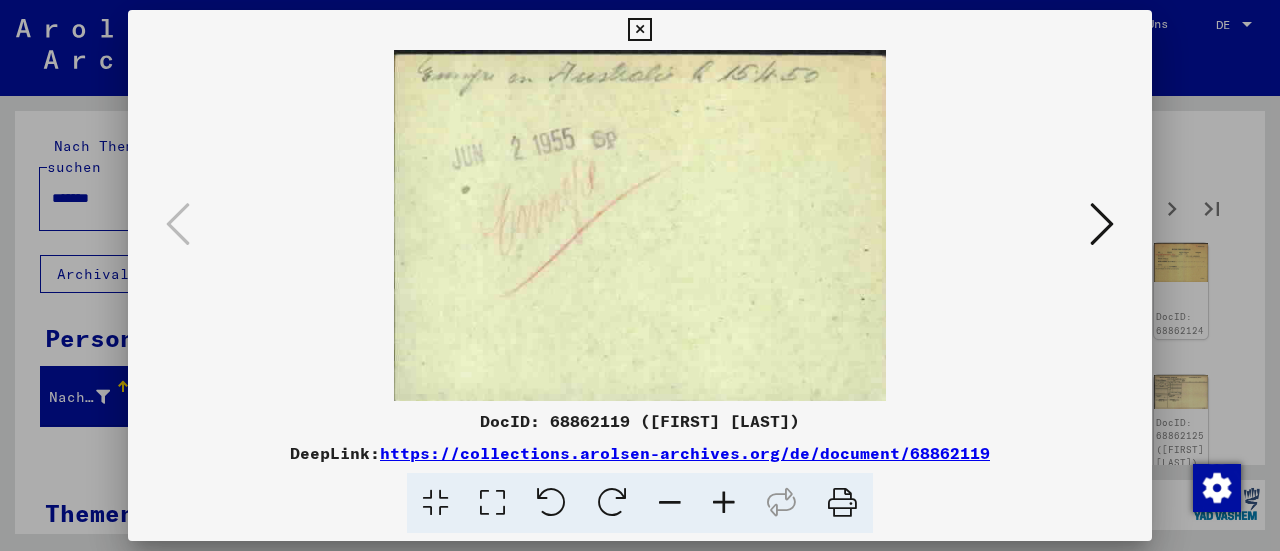 click at bounding box center [1102, 224] 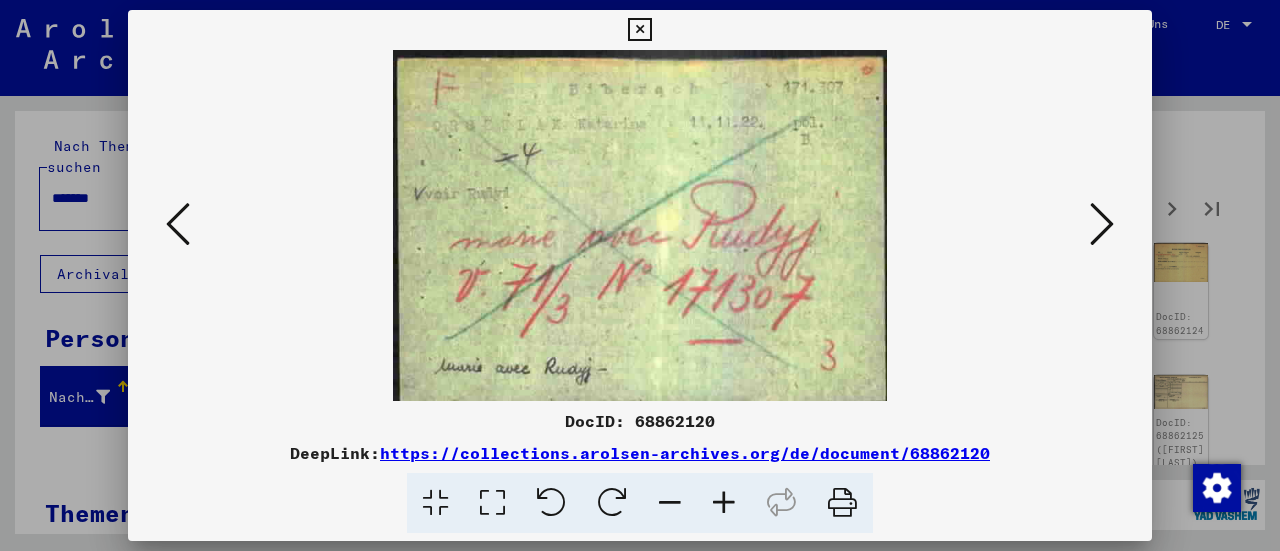 click at bounding box center (1102, 225) 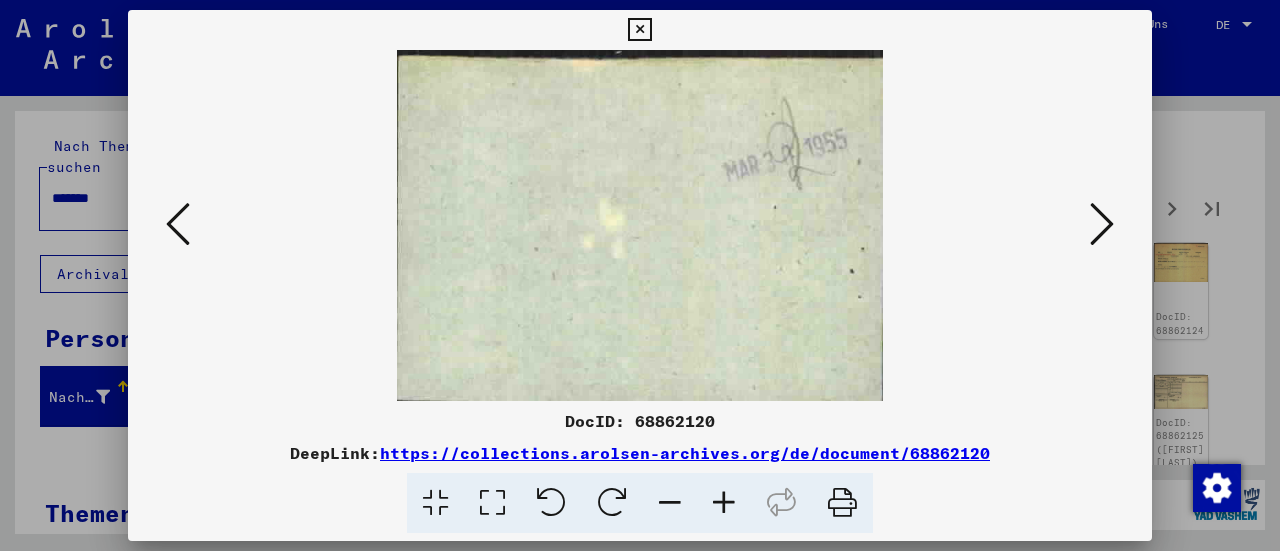 click at bounding box center (1102, 225) 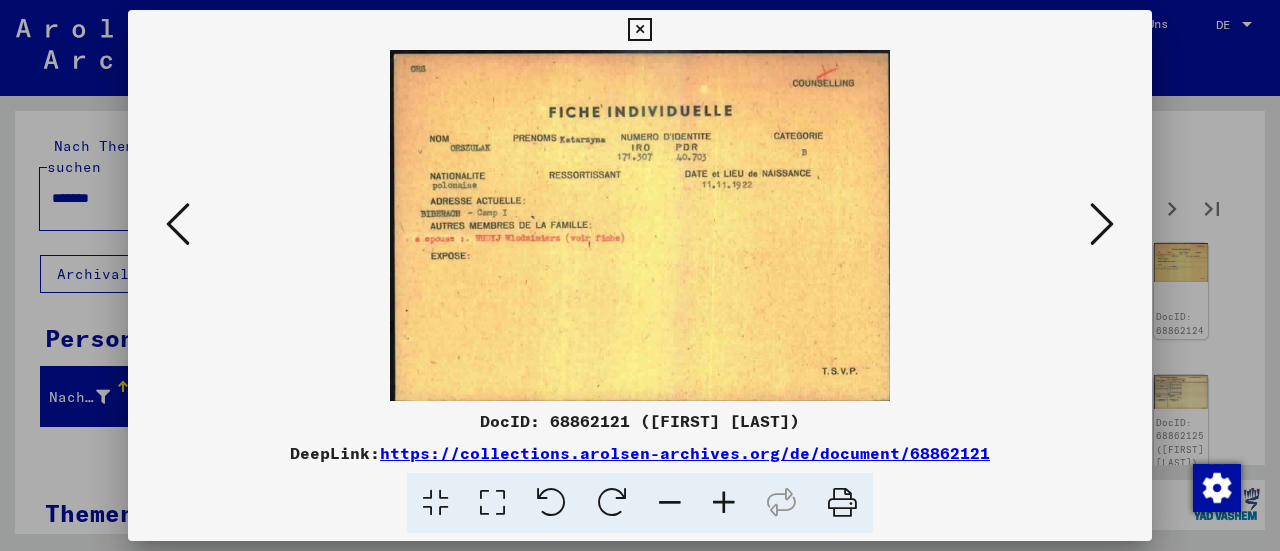 click at bounding box center [1102, 224] 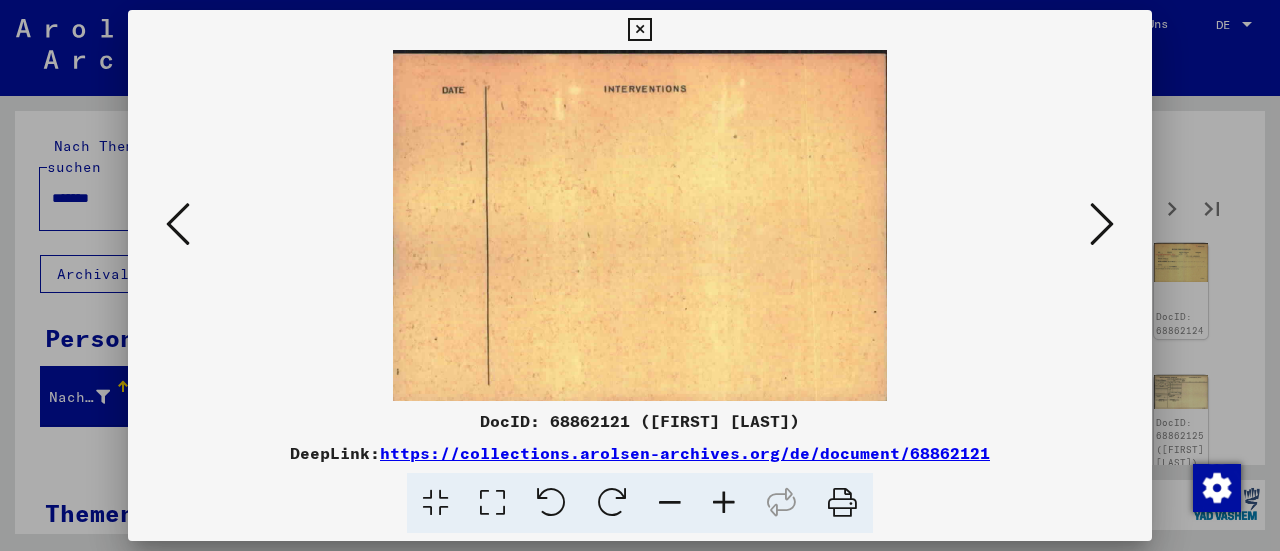 click at bounding box center [1102, 224] 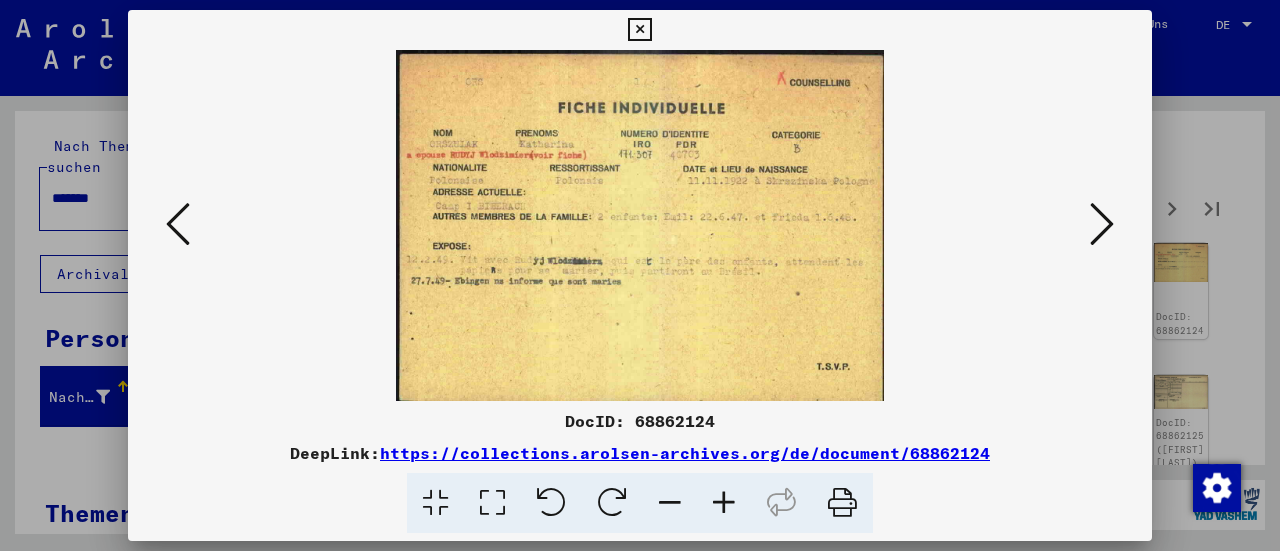 click at bounding box center [640, 225] 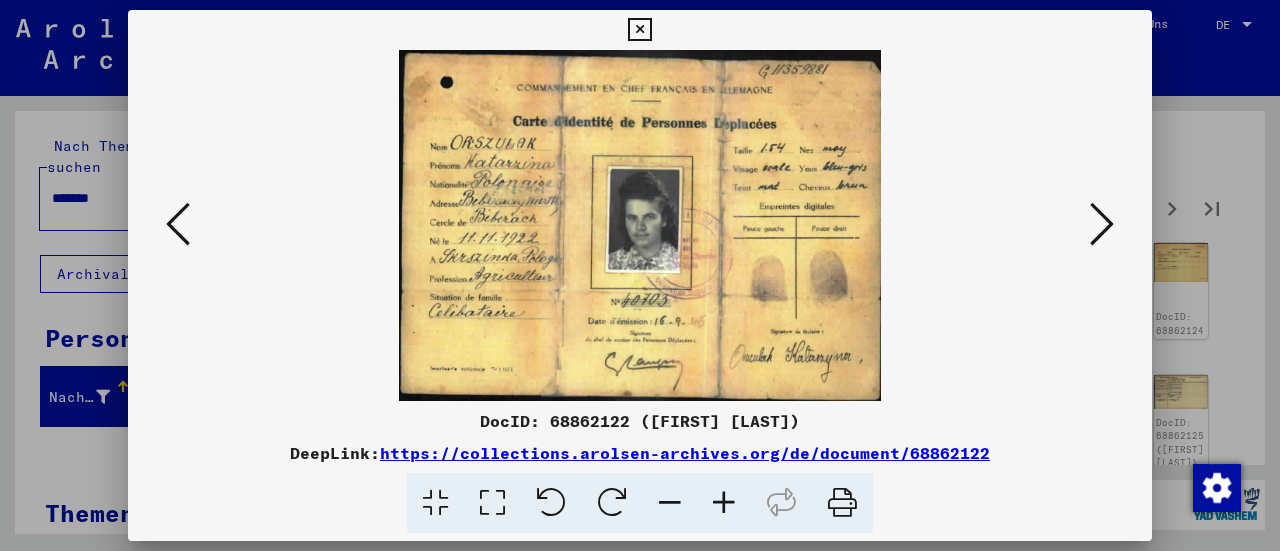 click at bounding box center (1102, 224) 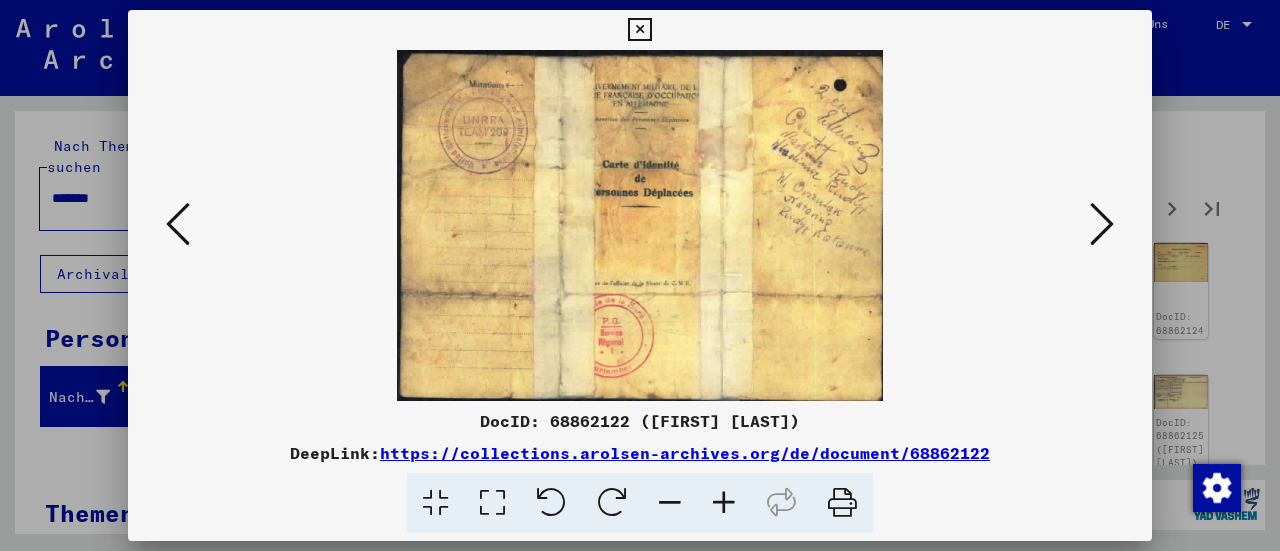 click at bounding box center [1102, 224] 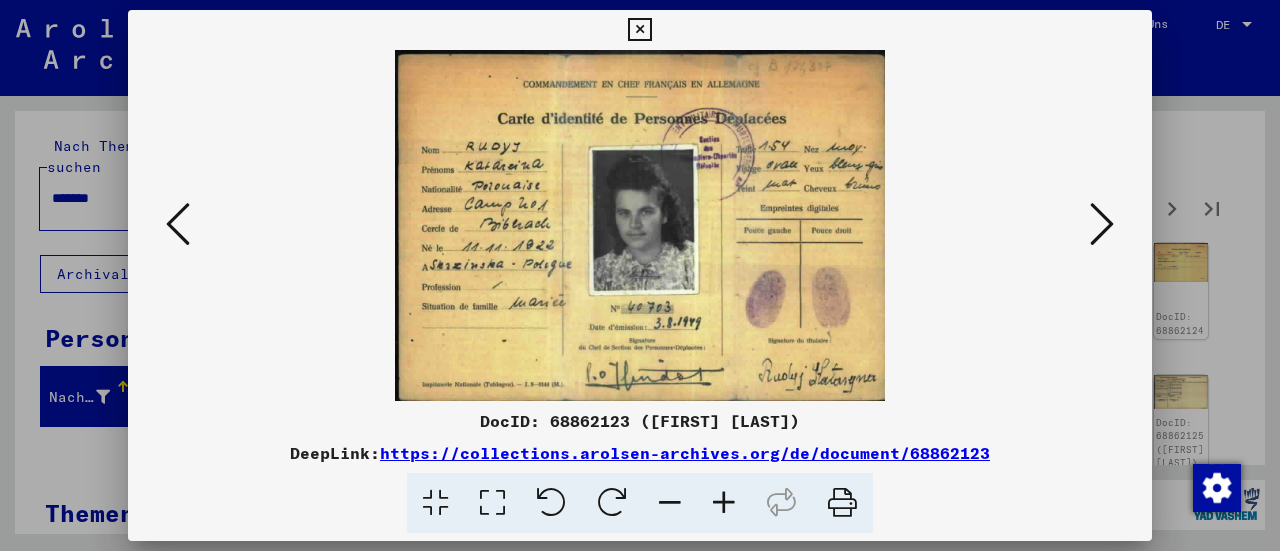 click at bounding box center [1102, 224] 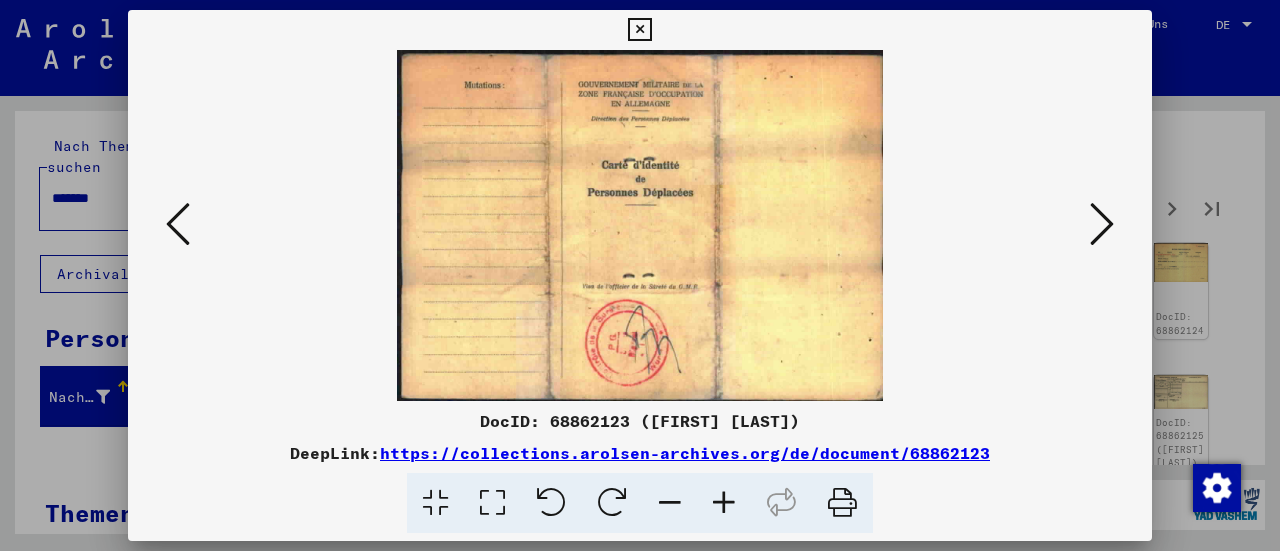 click at bounding box center (1102, 224) 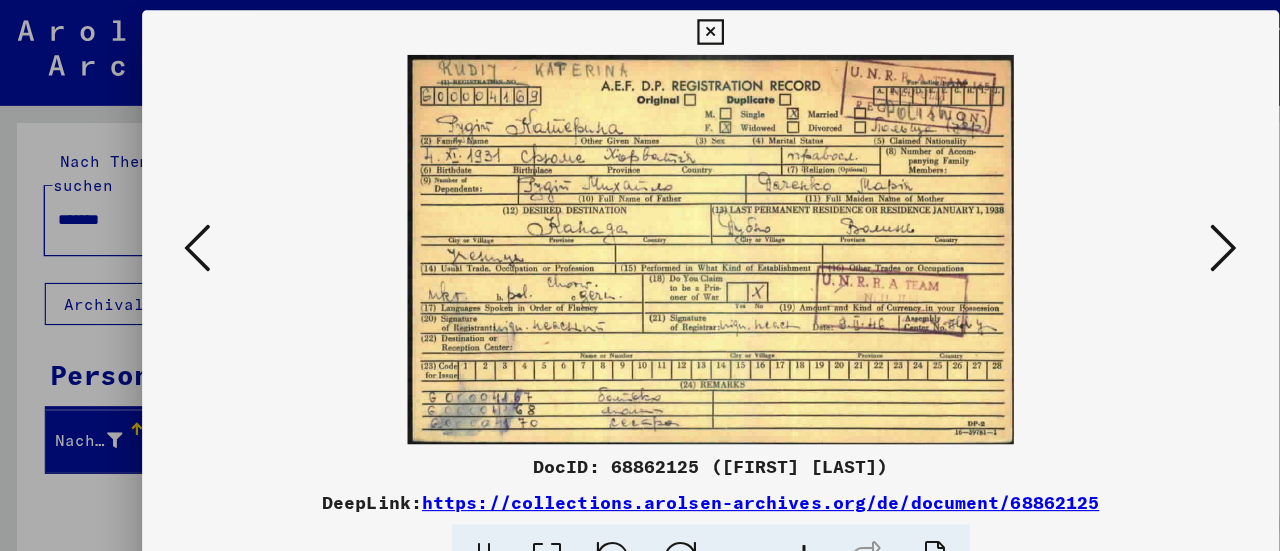 click at bounding box center [1102, 224] 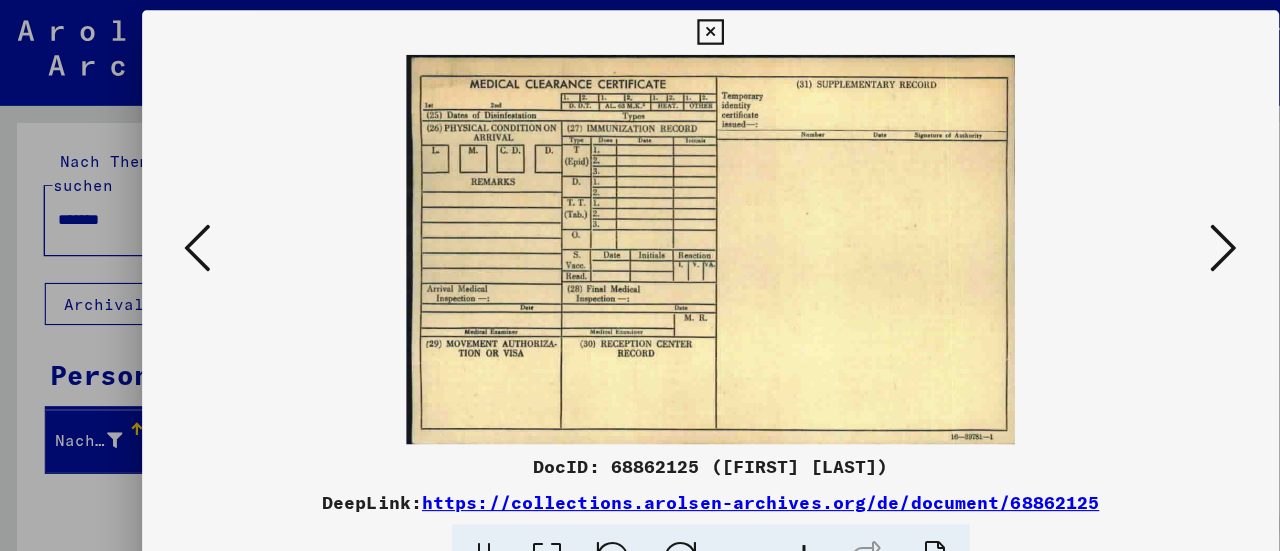 click at bounding box center [1102, 224] 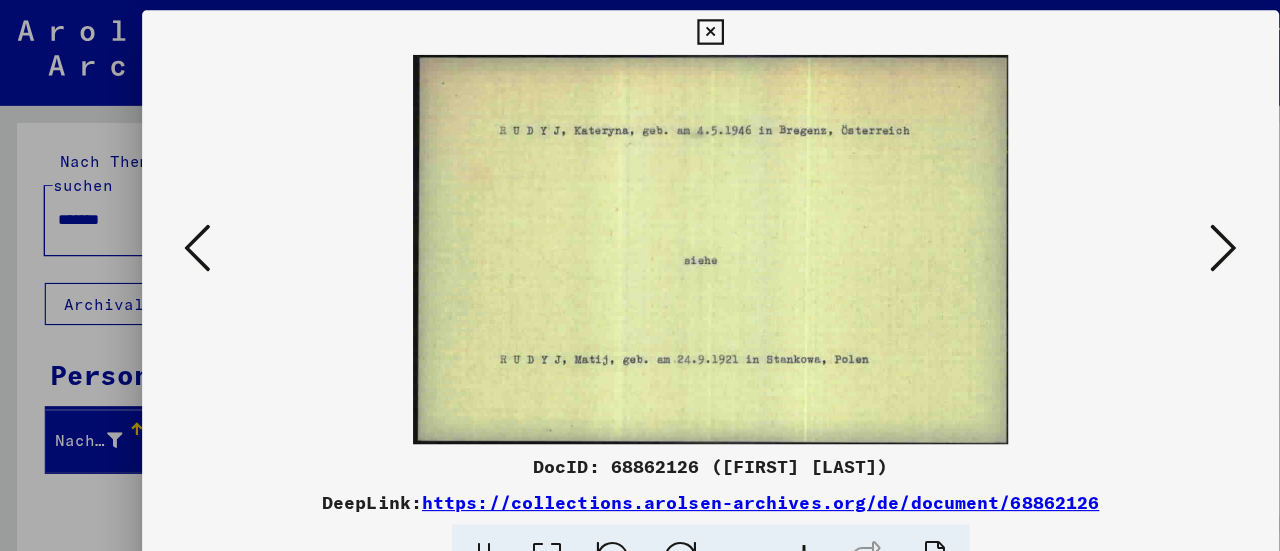 click at bounding box center [1102, 224] 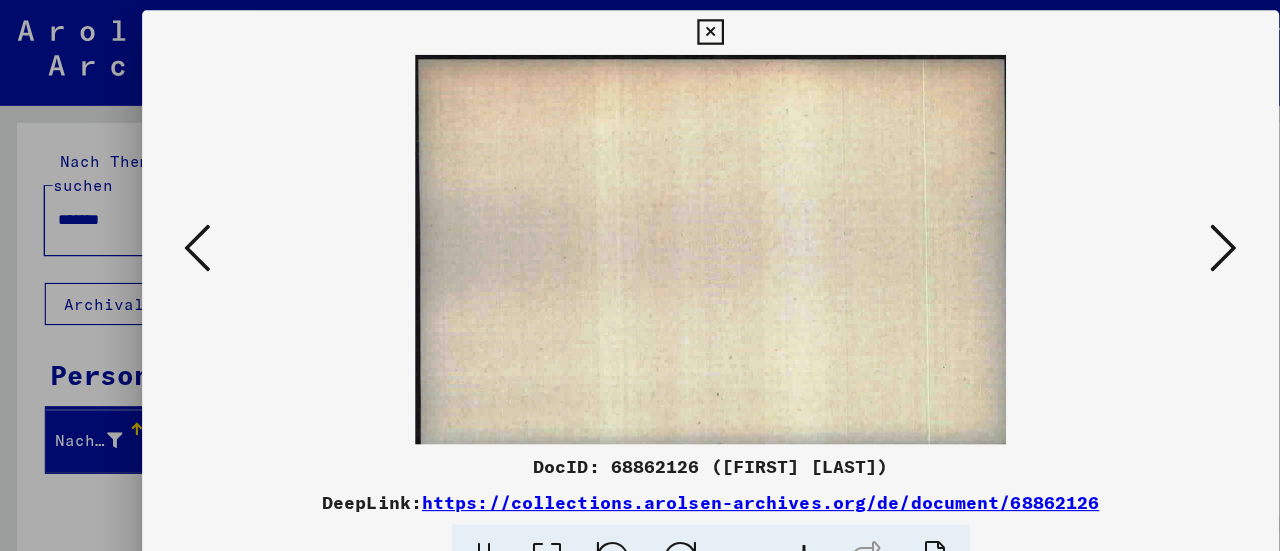 click at bounding box center (1102, 224) 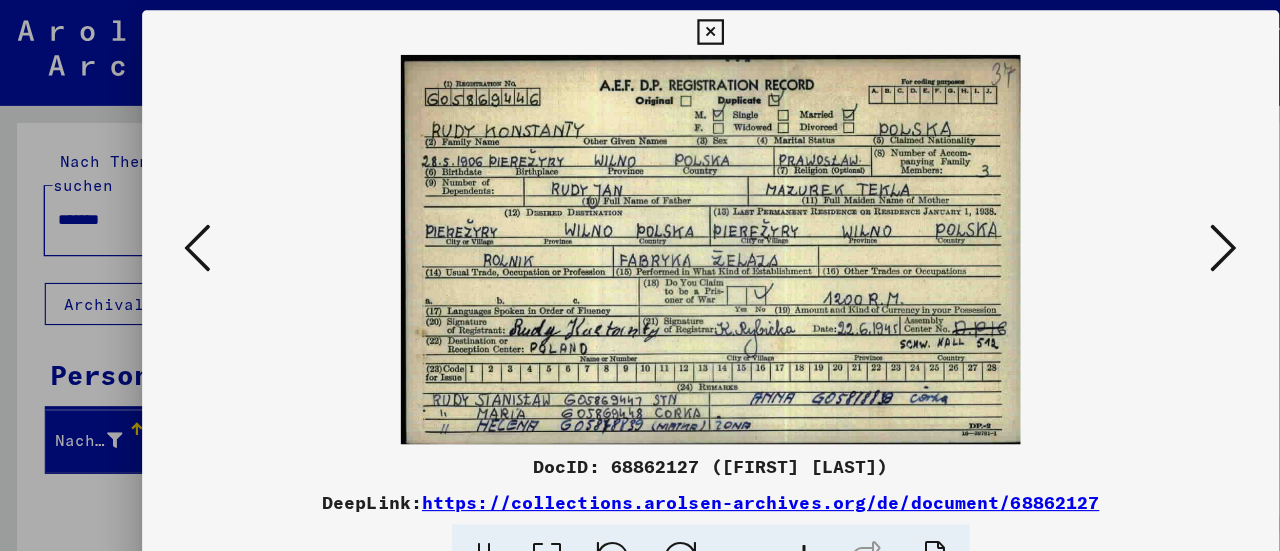 click at bounding box center (1102, 225) 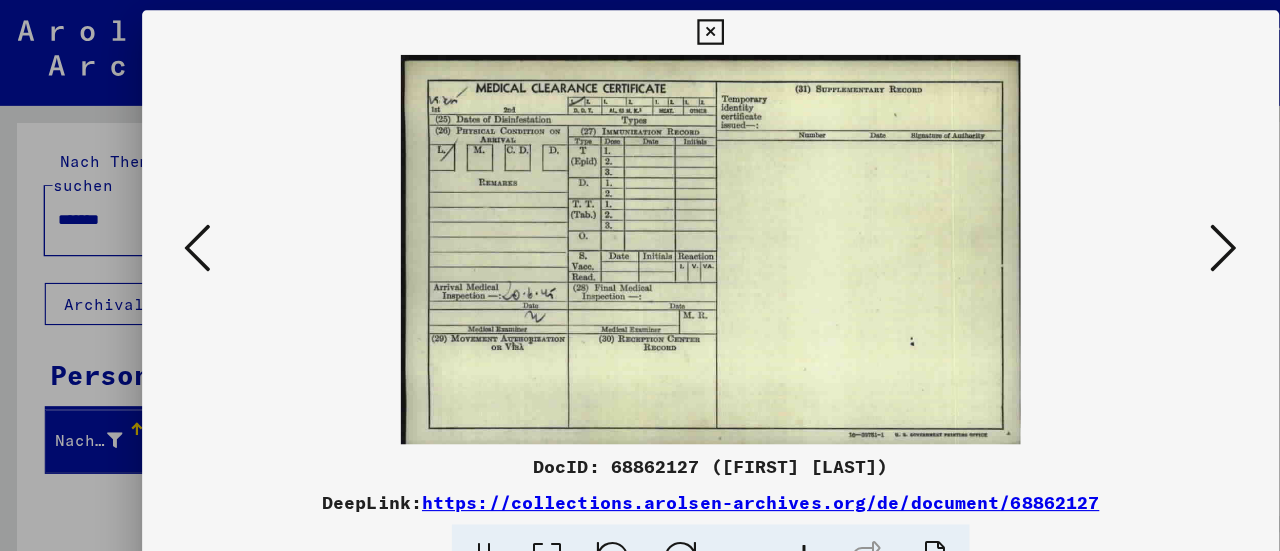 click at bounding box center (1102, 225) 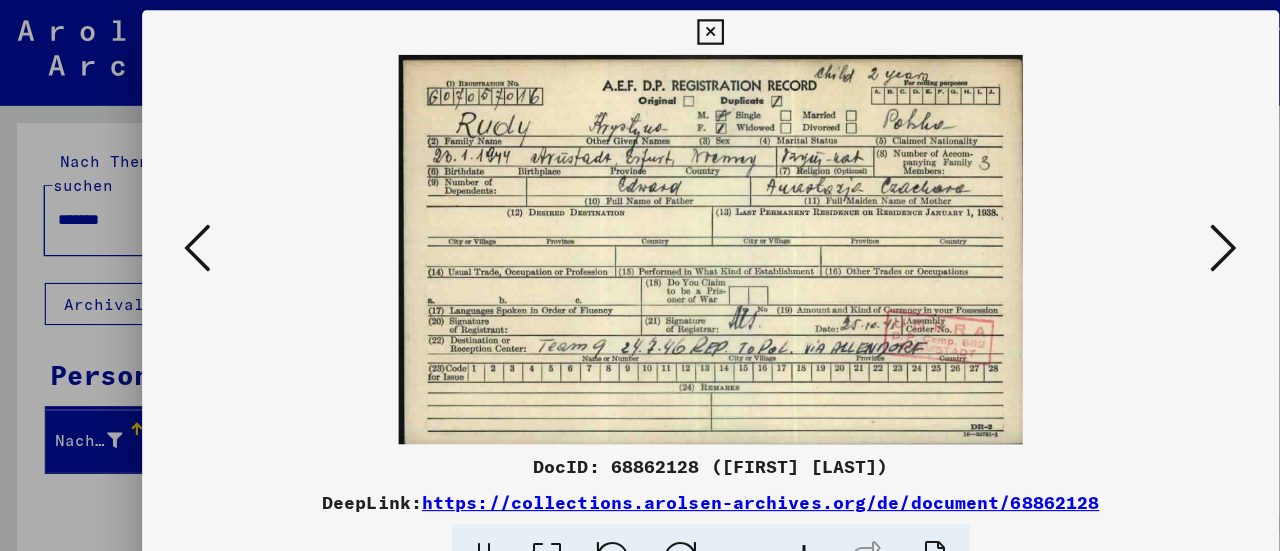 click at bounding box center (1102, 225) 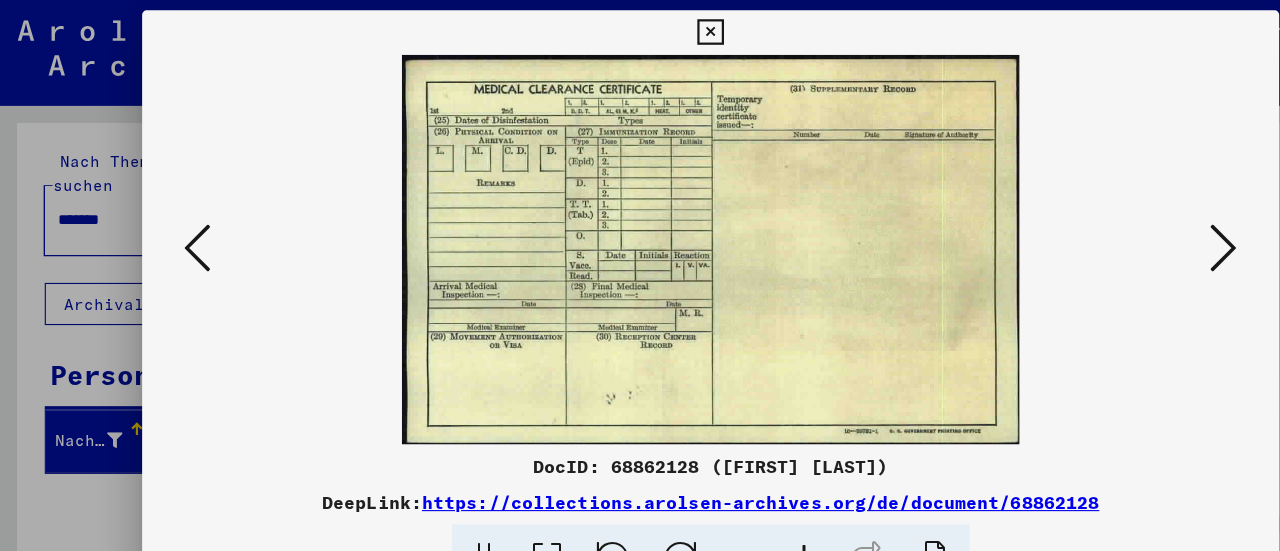 click at bounding box center (1102, 225) 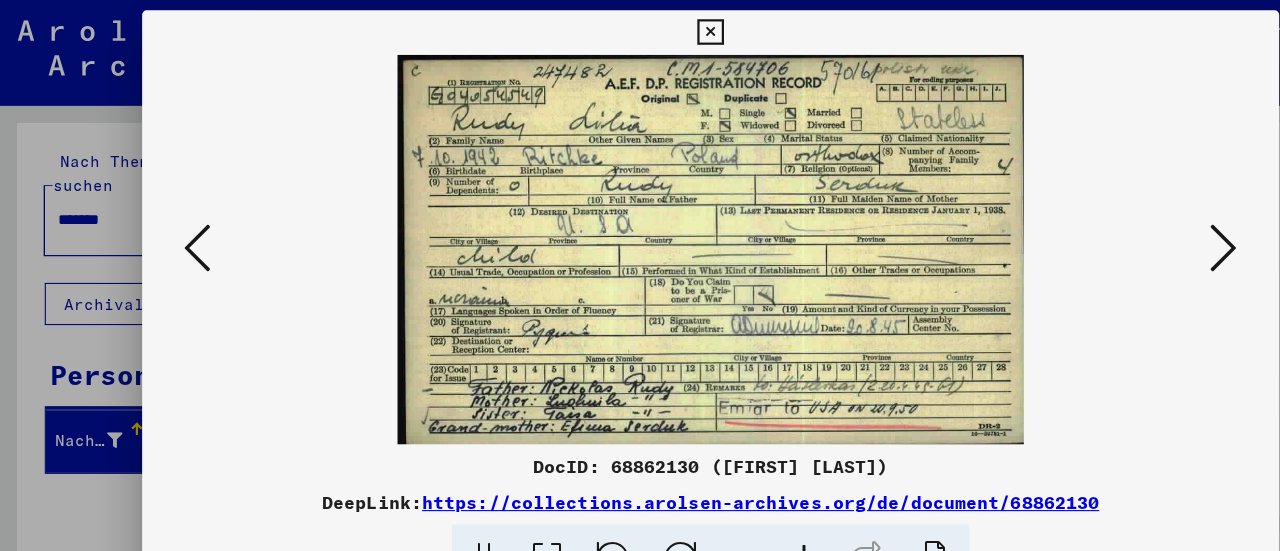 click at bounding box center [1102, 225] 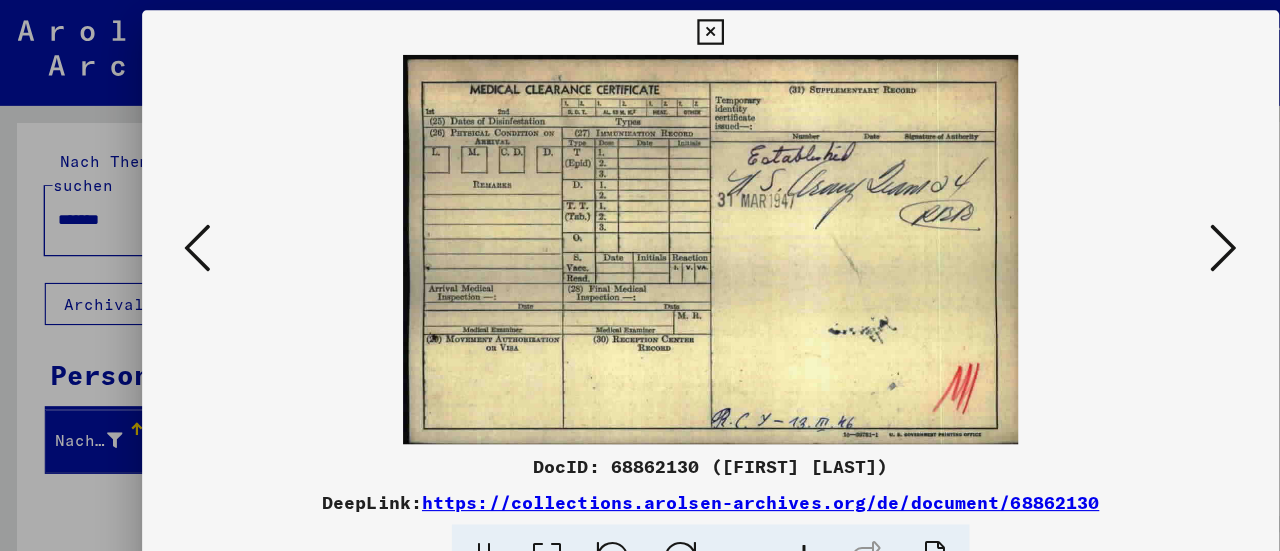 click at bounding box center [640, 225] 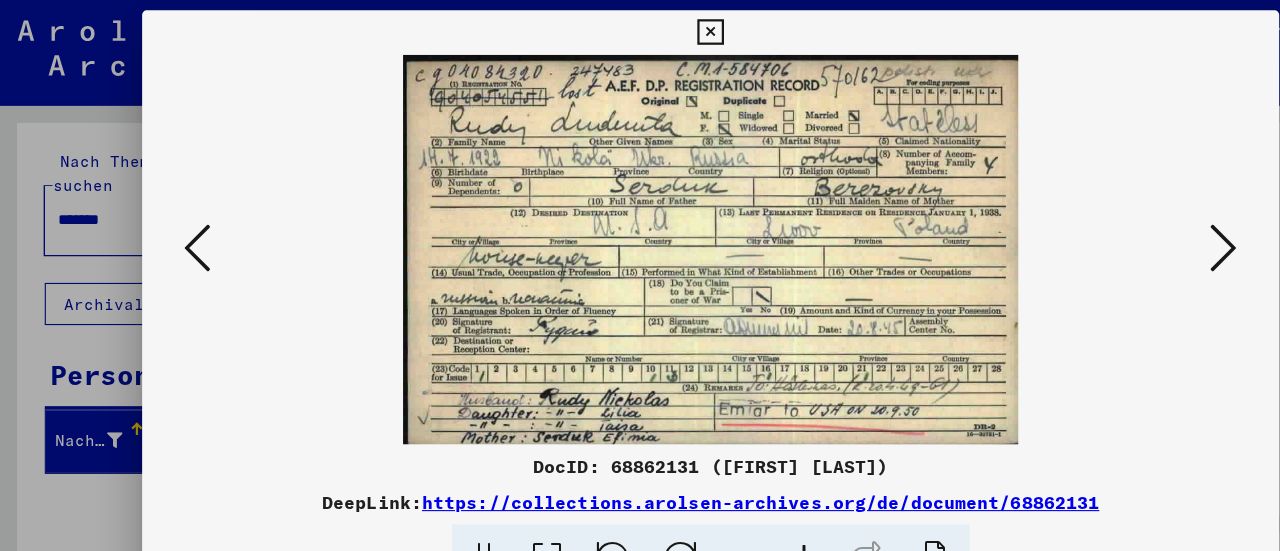click at bounding box center [1102, 224] 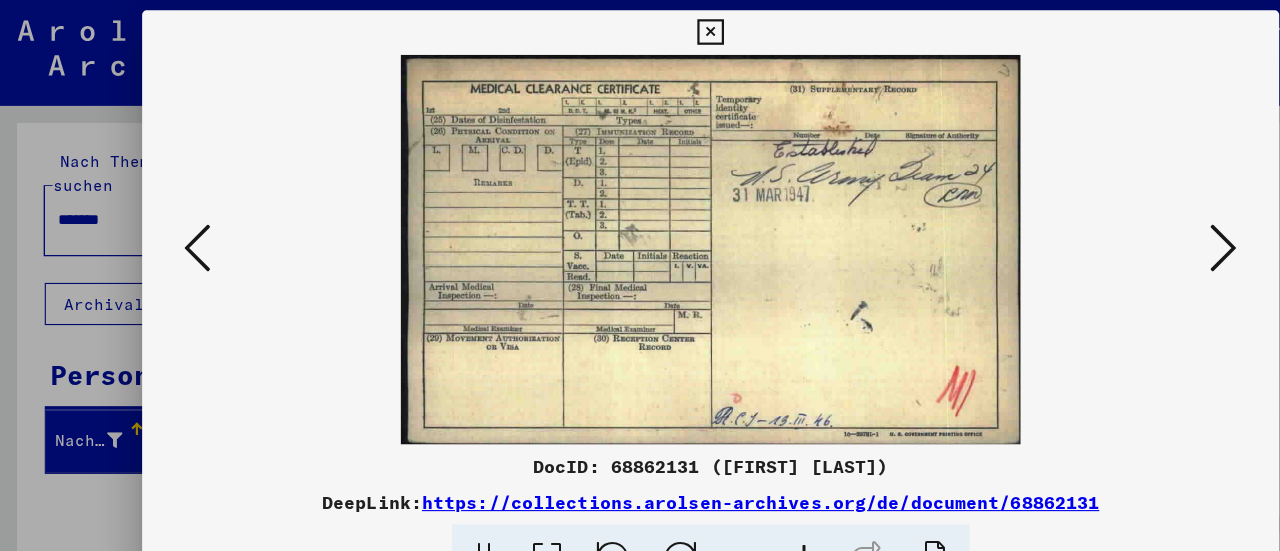 click at bounding box center (1102, 224) 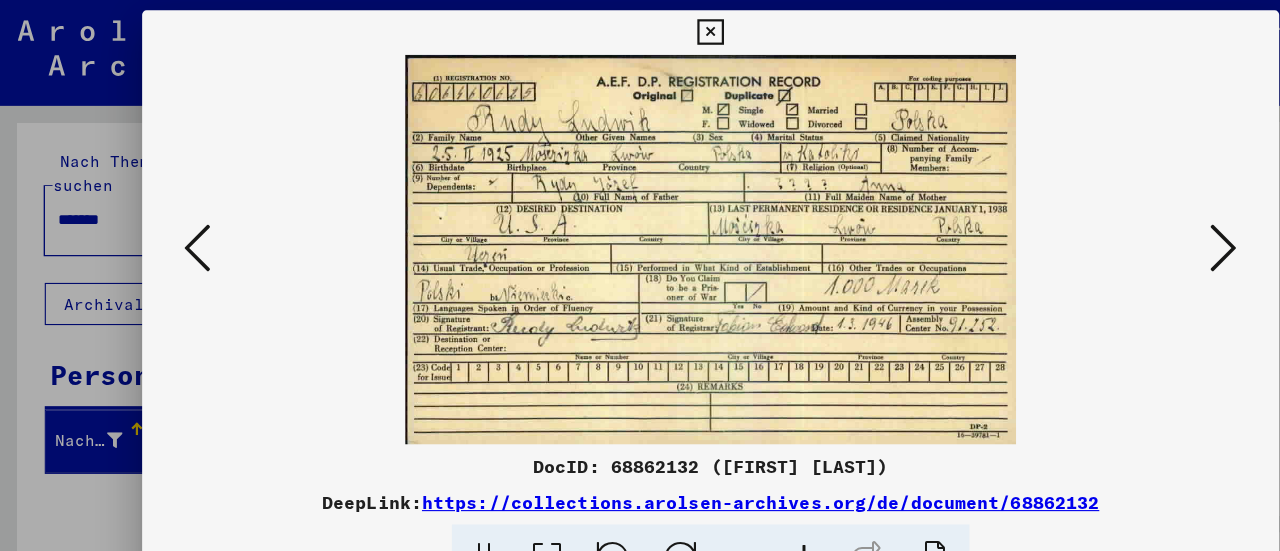 click at bounding box center [1102, 224] 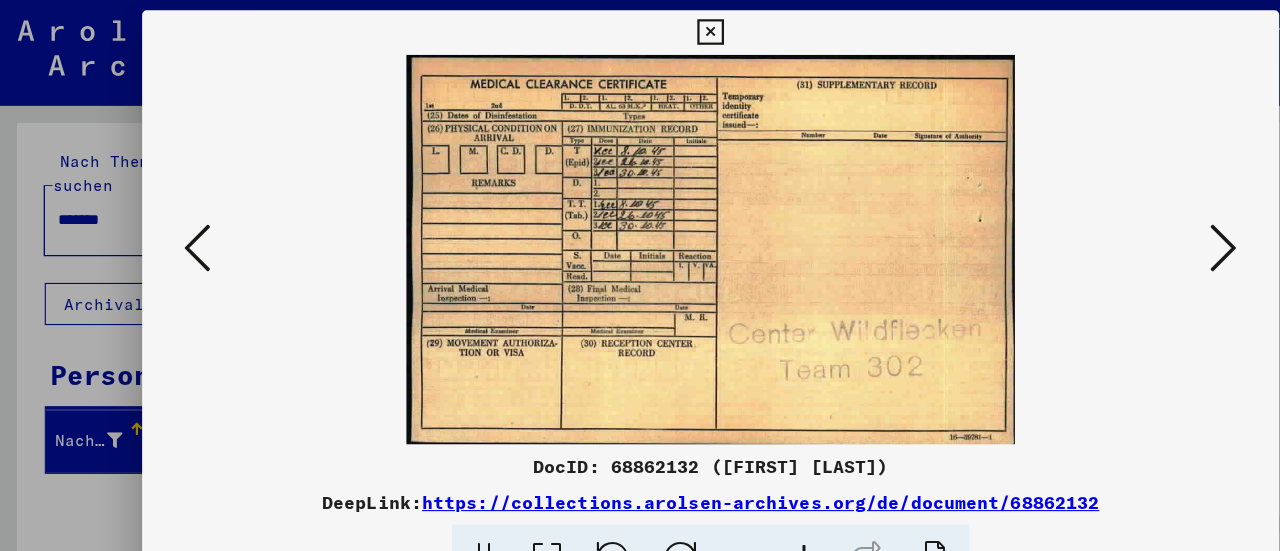 click at bounding box center (1102, 224) 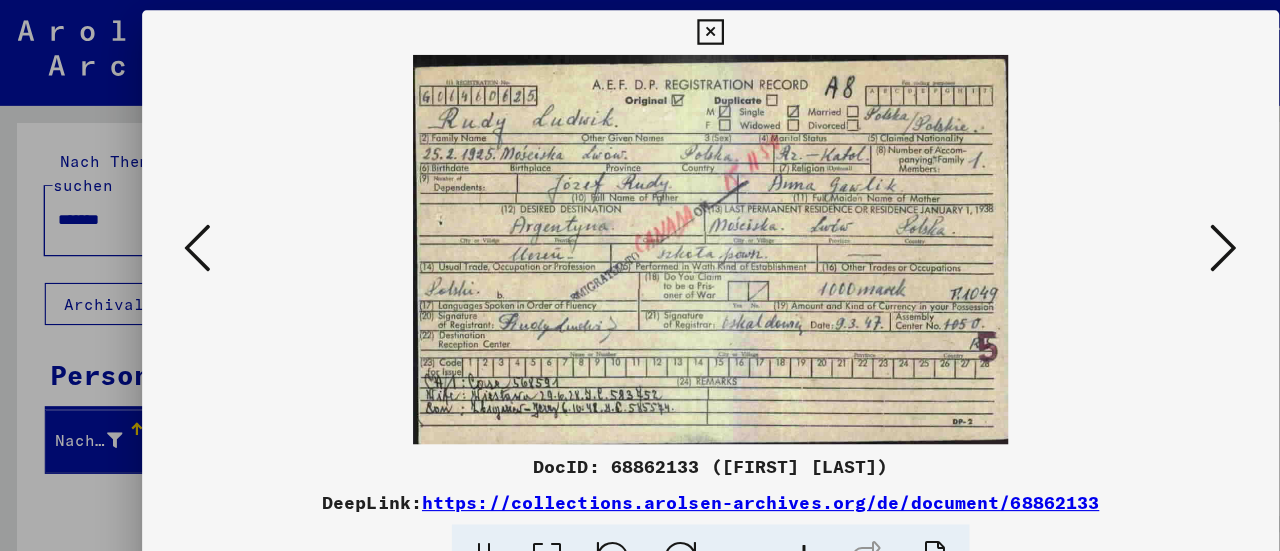 click at bounding box center [1102, 224] 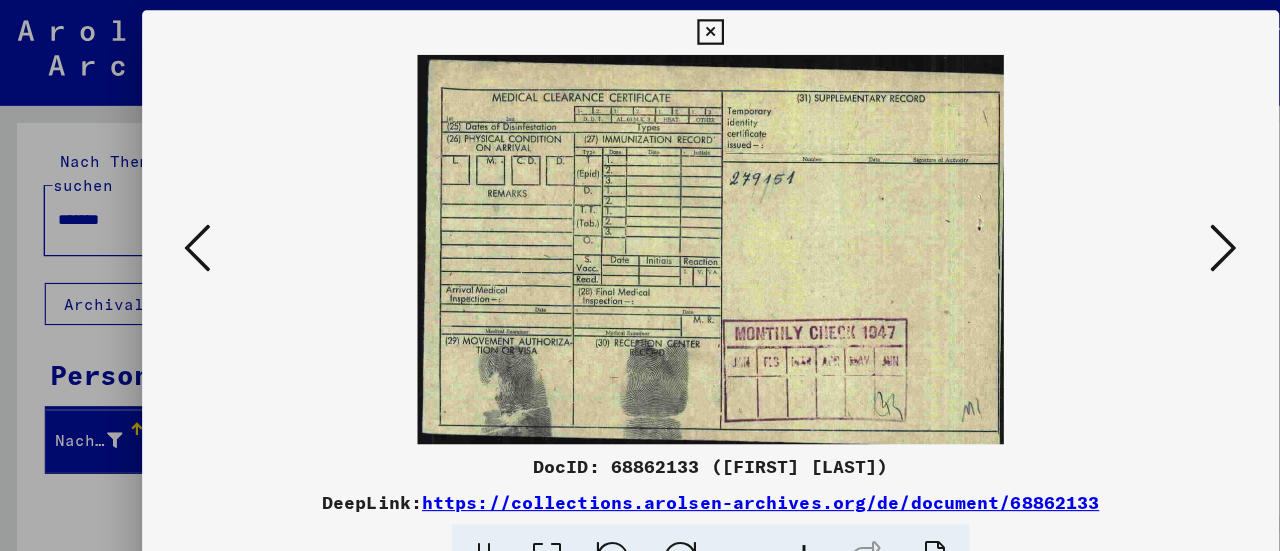 click at bounding box center [1102, 224] 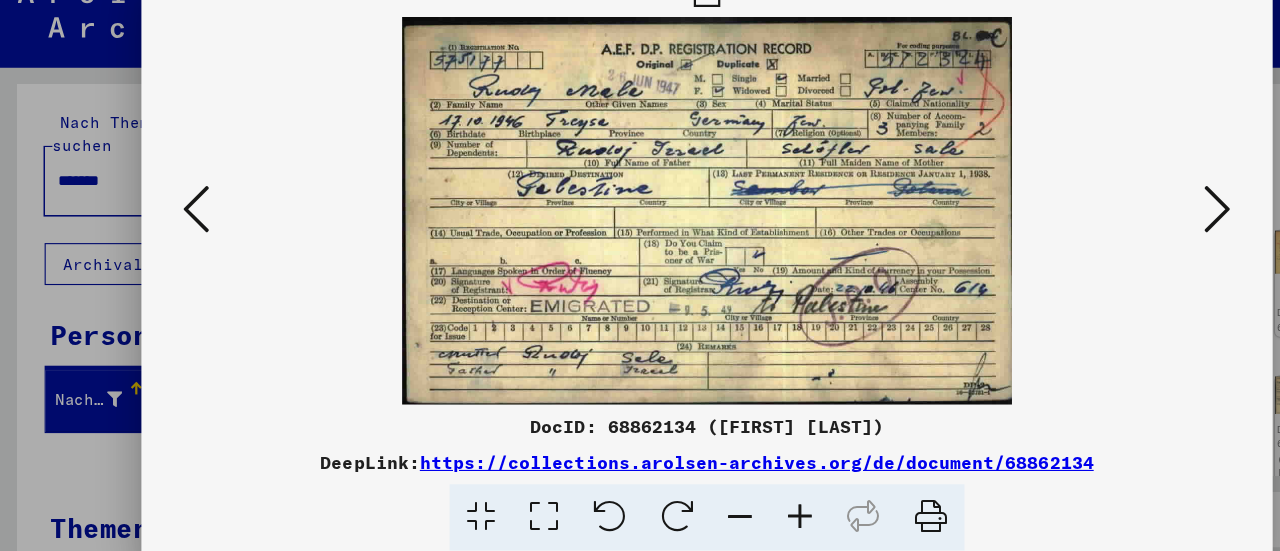 click at bounding box center (1102, 224) 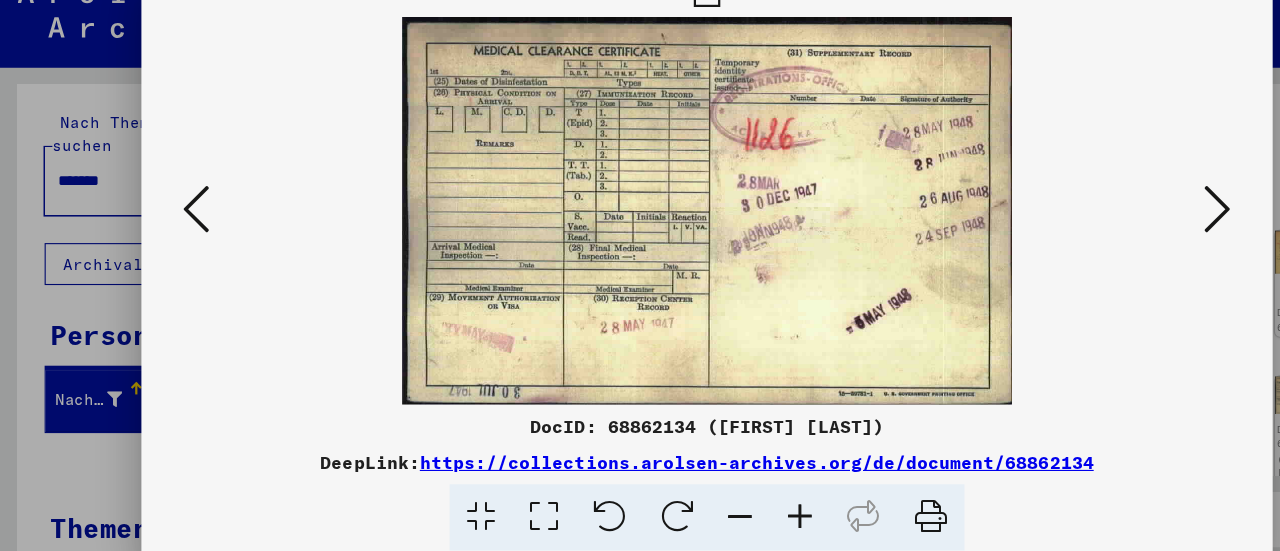 click at bounding box center (1102, 224) 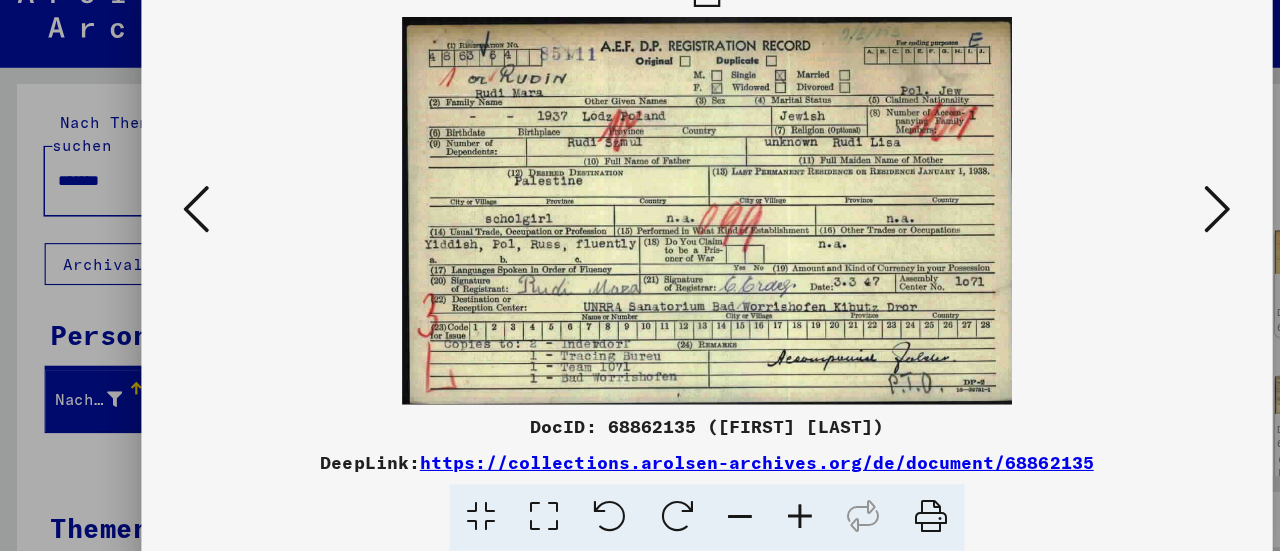 click at bounding box center (1102, 224) 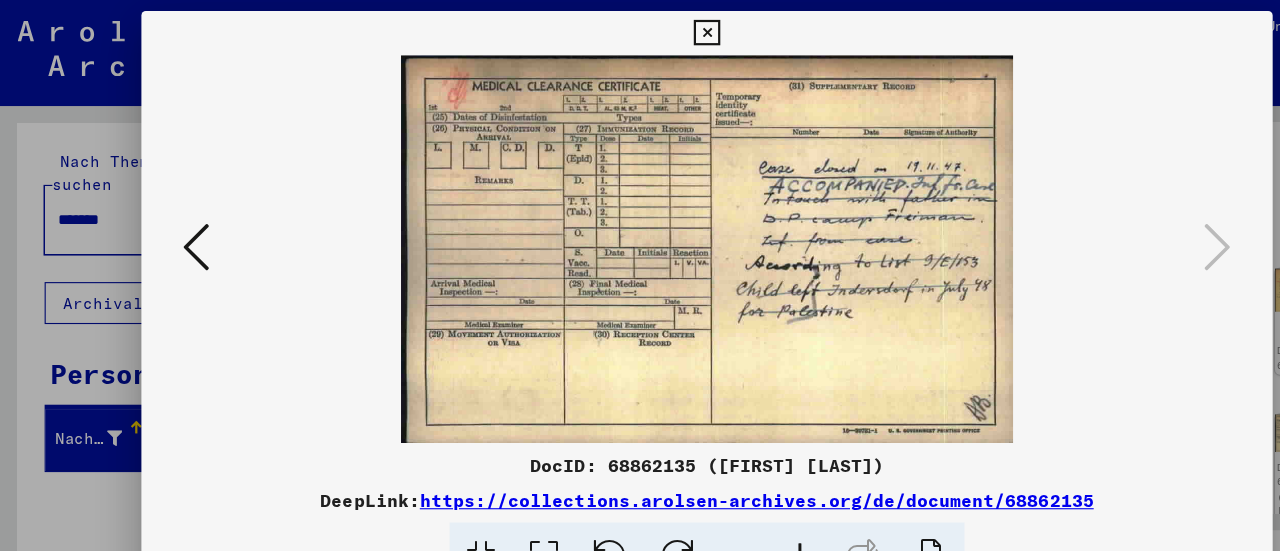 click at bounding box center (639, 30) 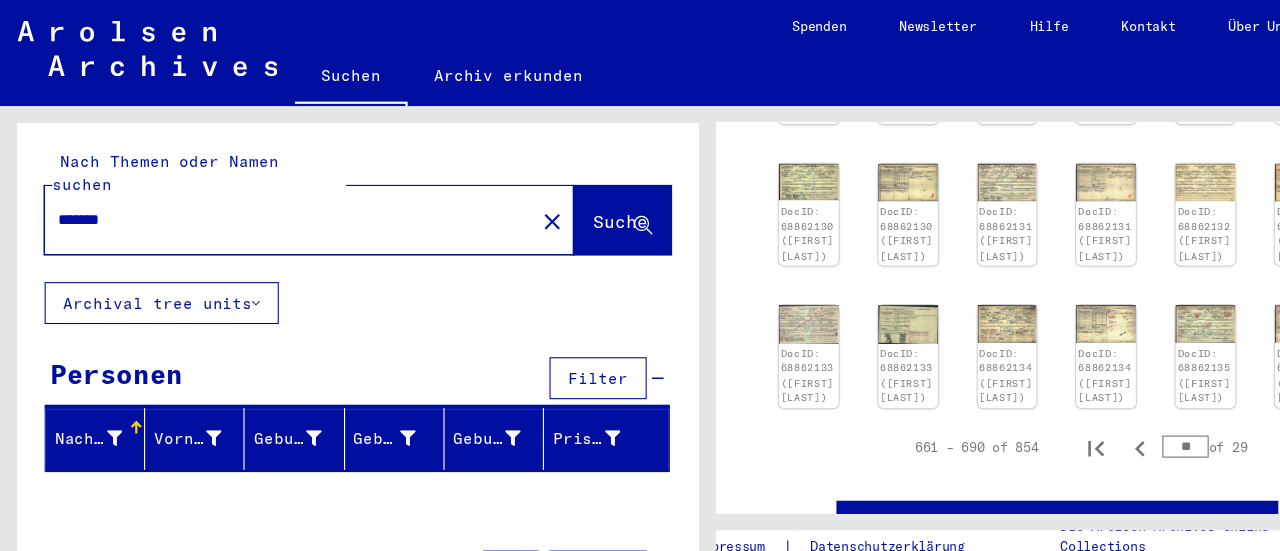 scroll, scrollTop: 785, scrollLeft: 0, axis: vertical 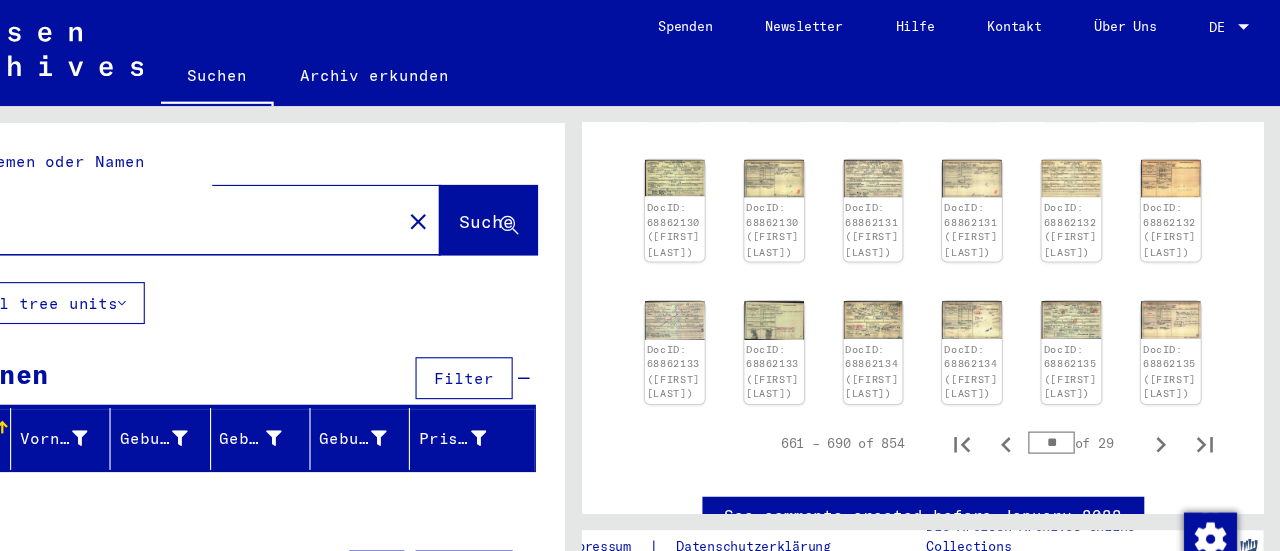 click 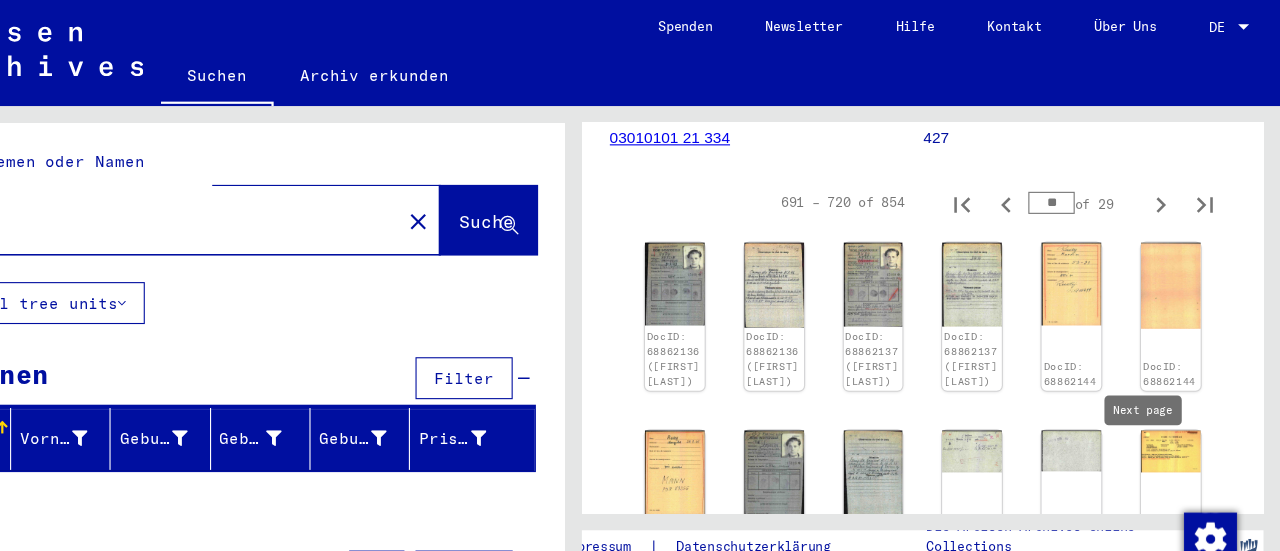 scroll, scrollTop: 298, scrollLeft: 0, axis: vertical 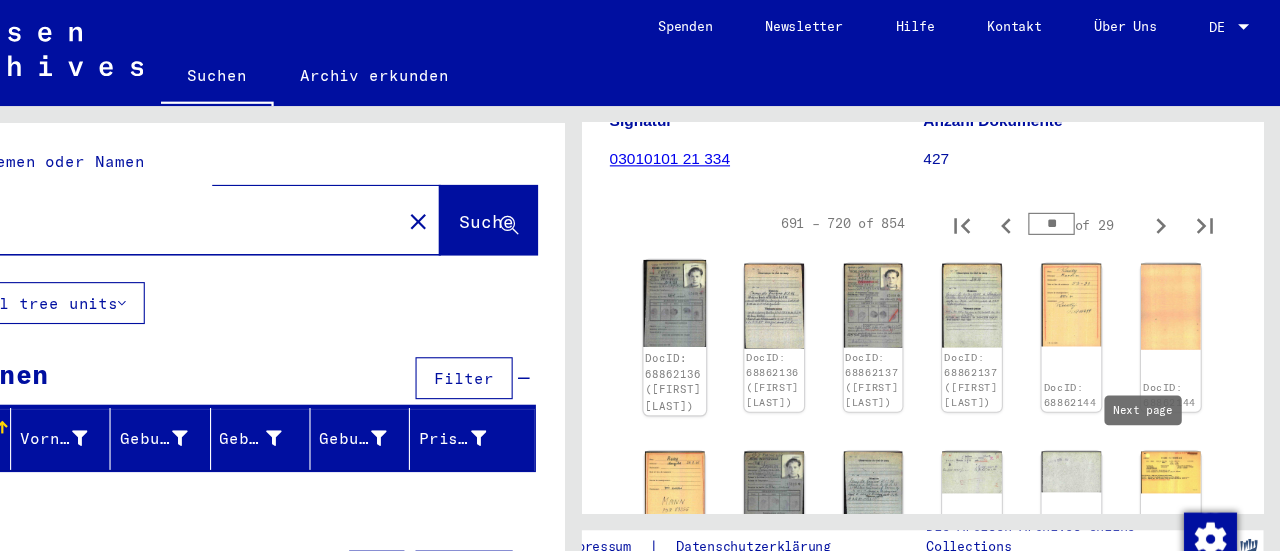 click 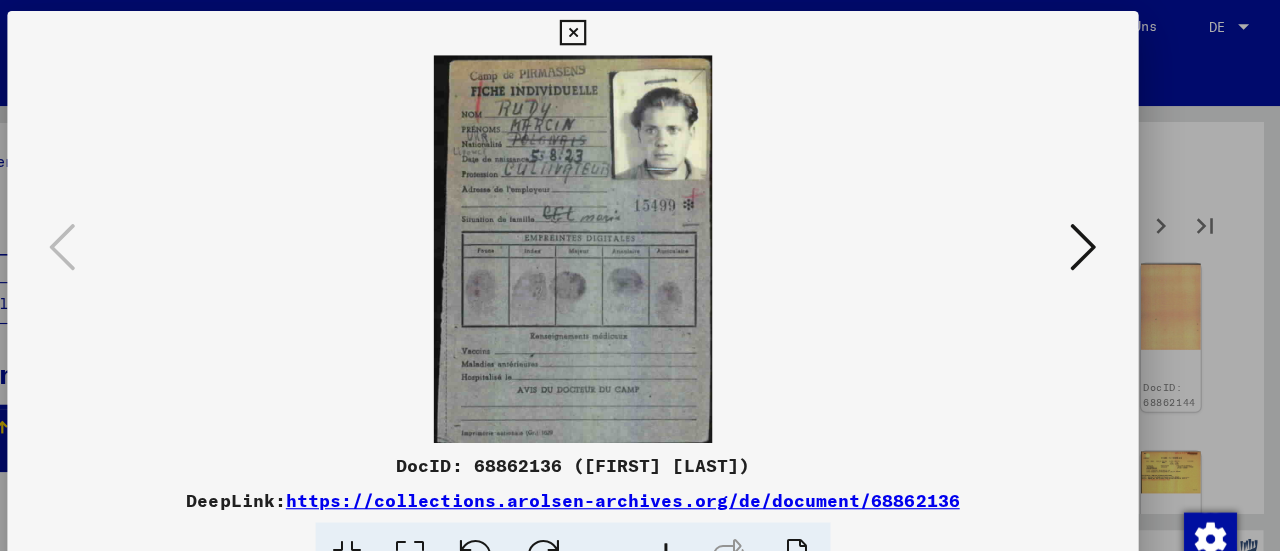 click at bounding box center [1102, 224] 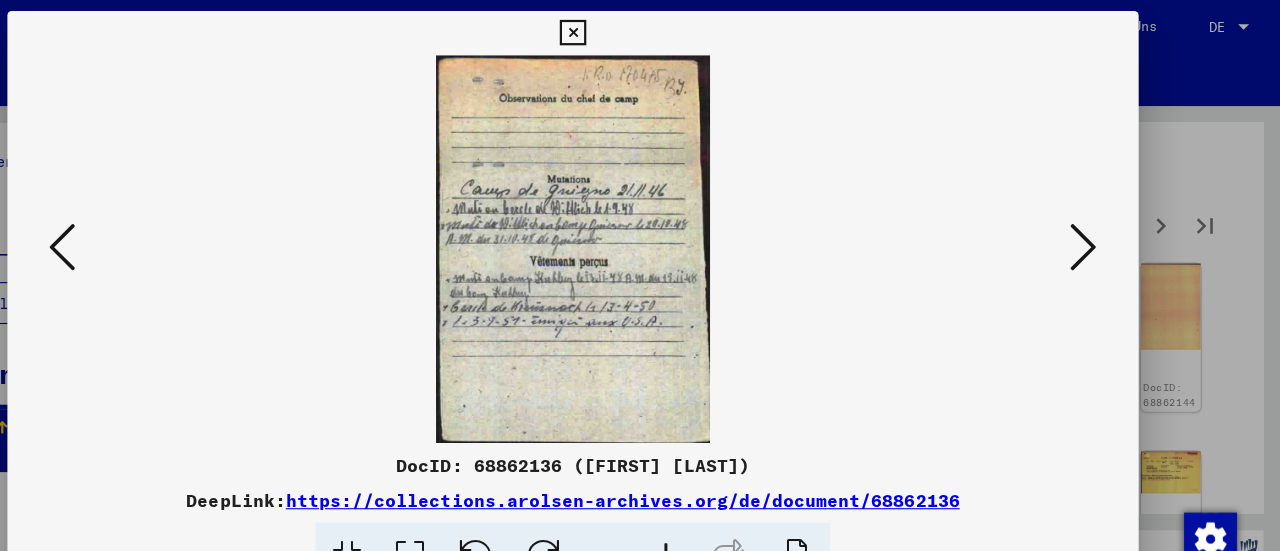 click at bounding box center (1102, 225) 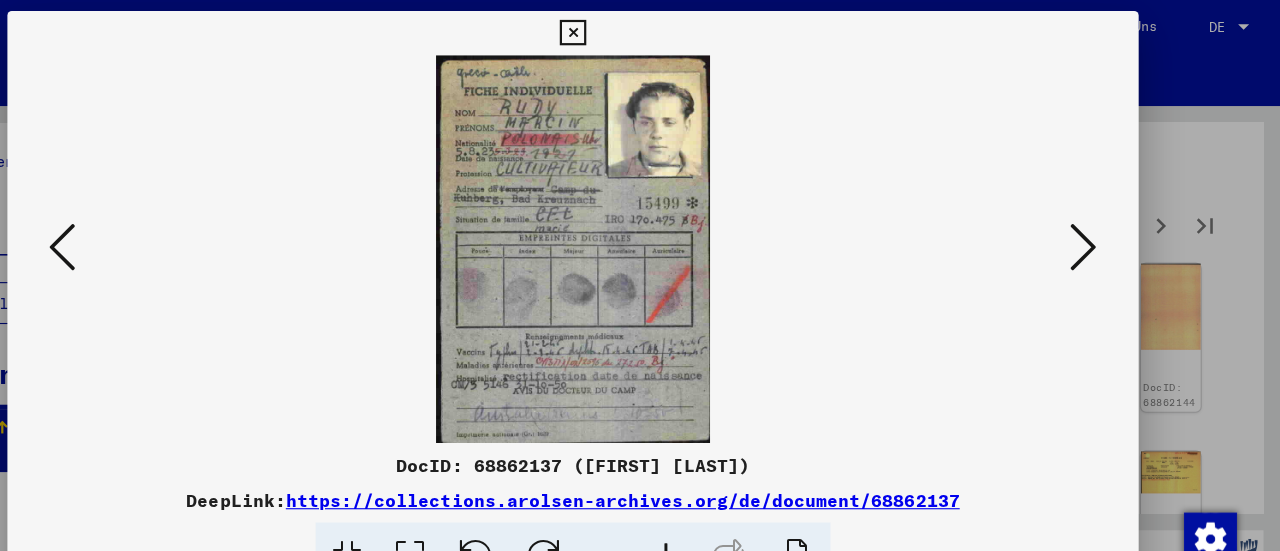 click at bounding box center (640, 225) 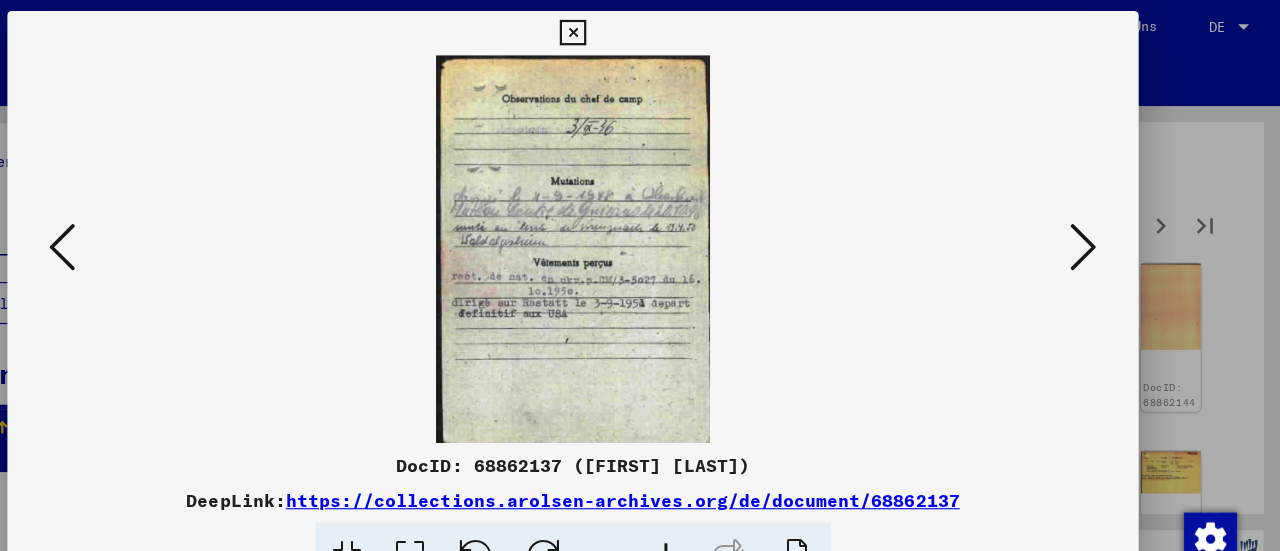 click at bounding box center [1102, 224] 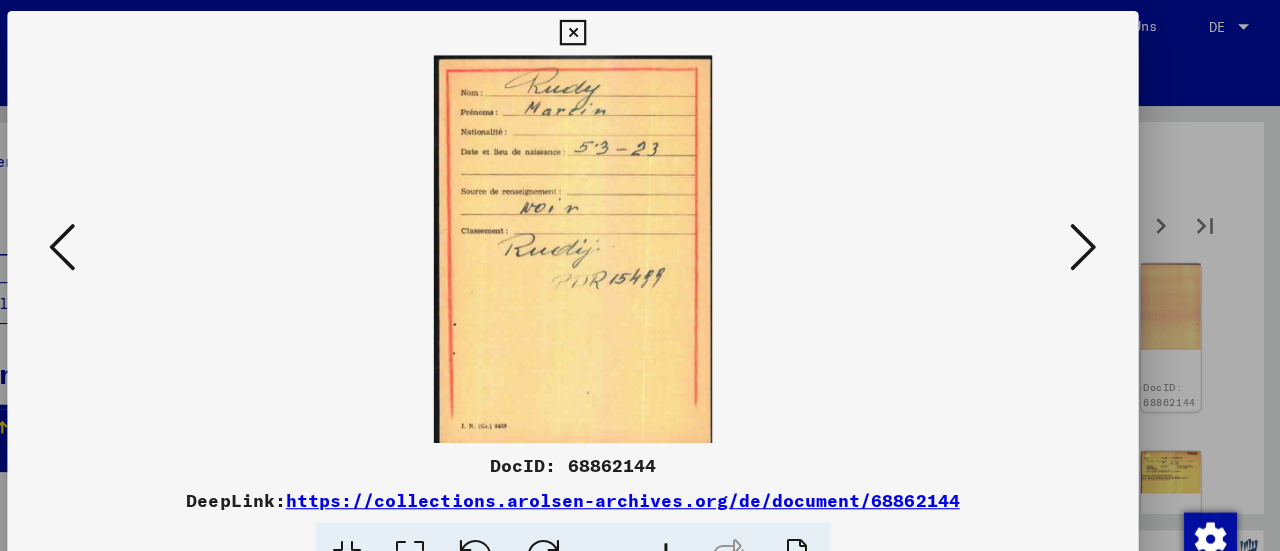 click at bounding box center (1102, 224) 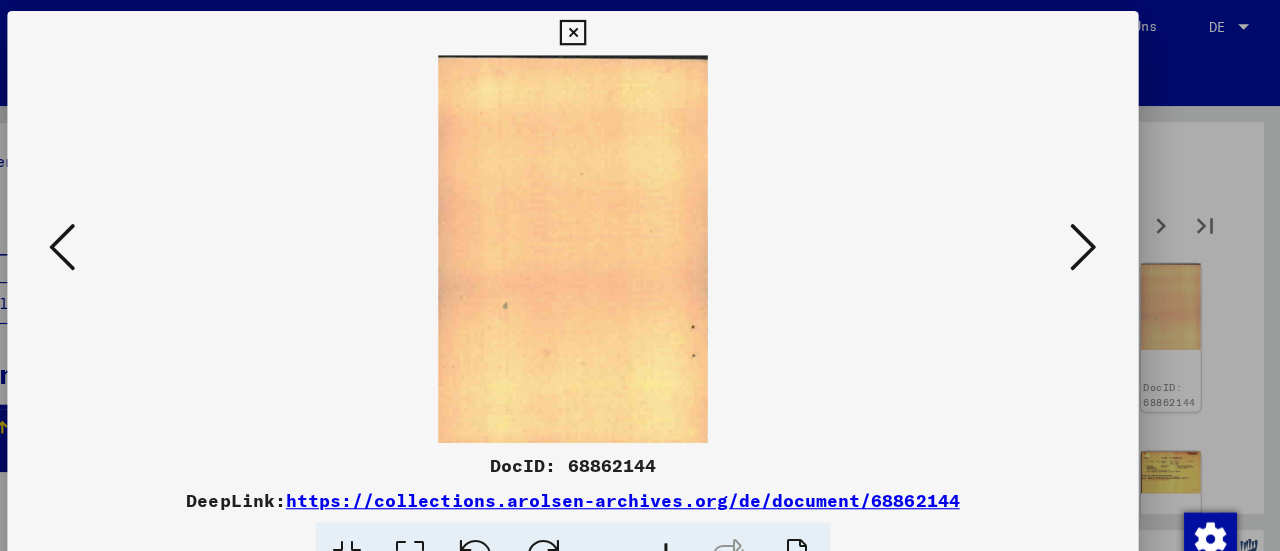 click at bounding box center (1102, 225) 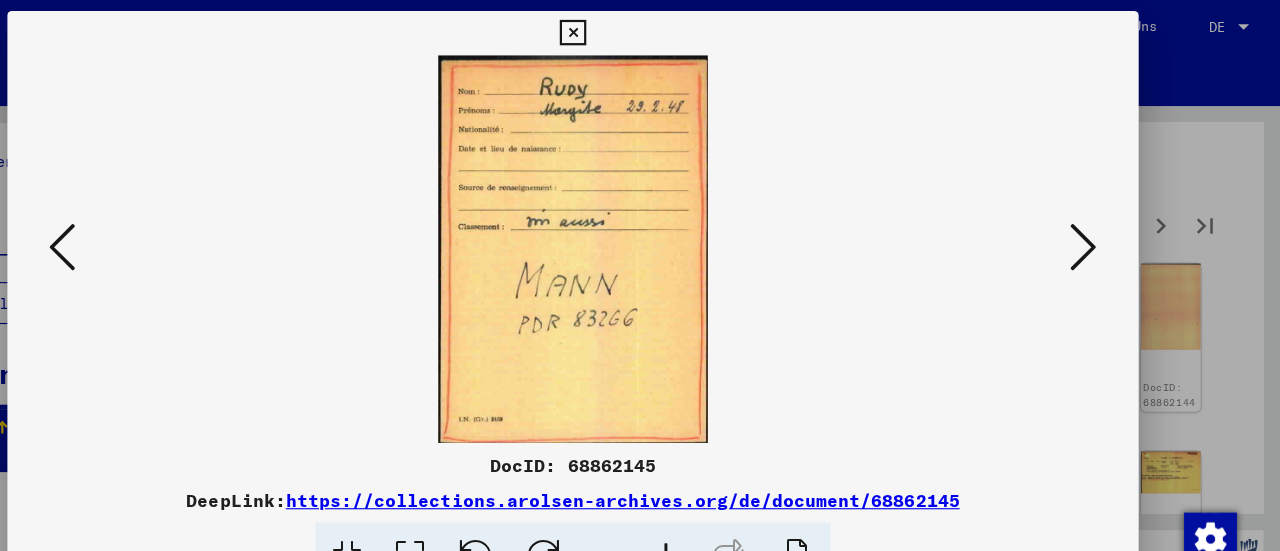 click at bounding box center (1102, 224) 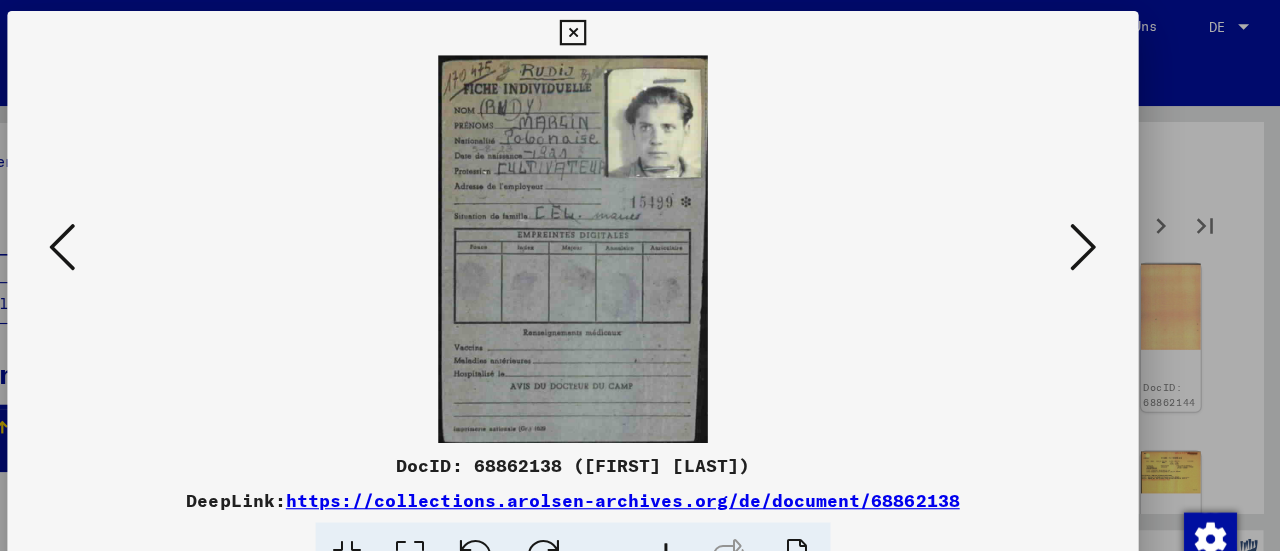 click at bounding box center (1102, 225) 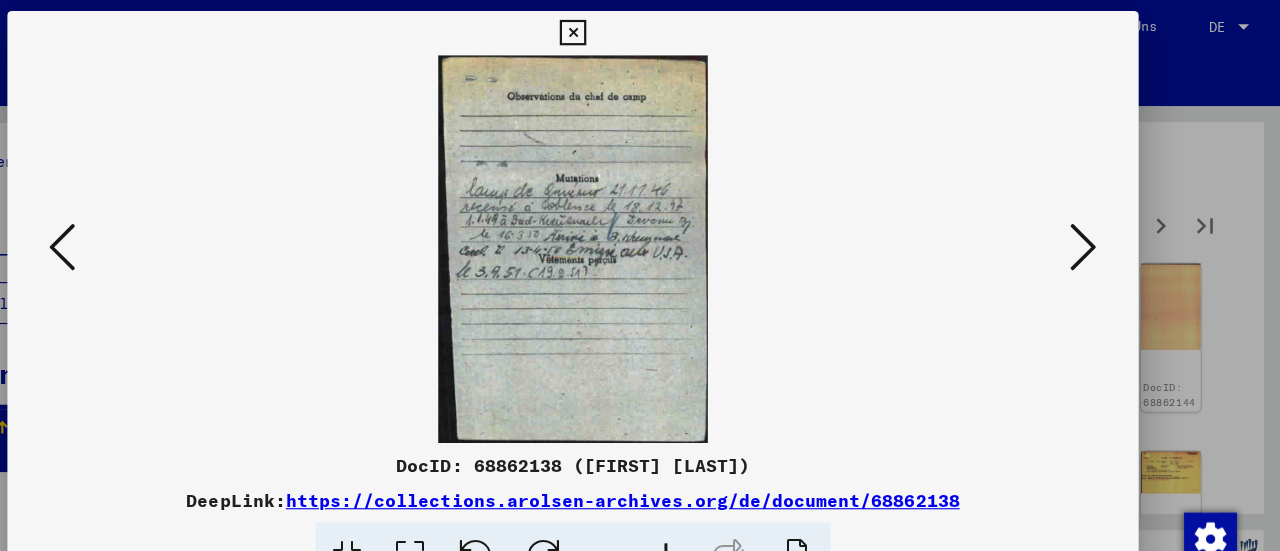 click at bounding box center [640, 225] 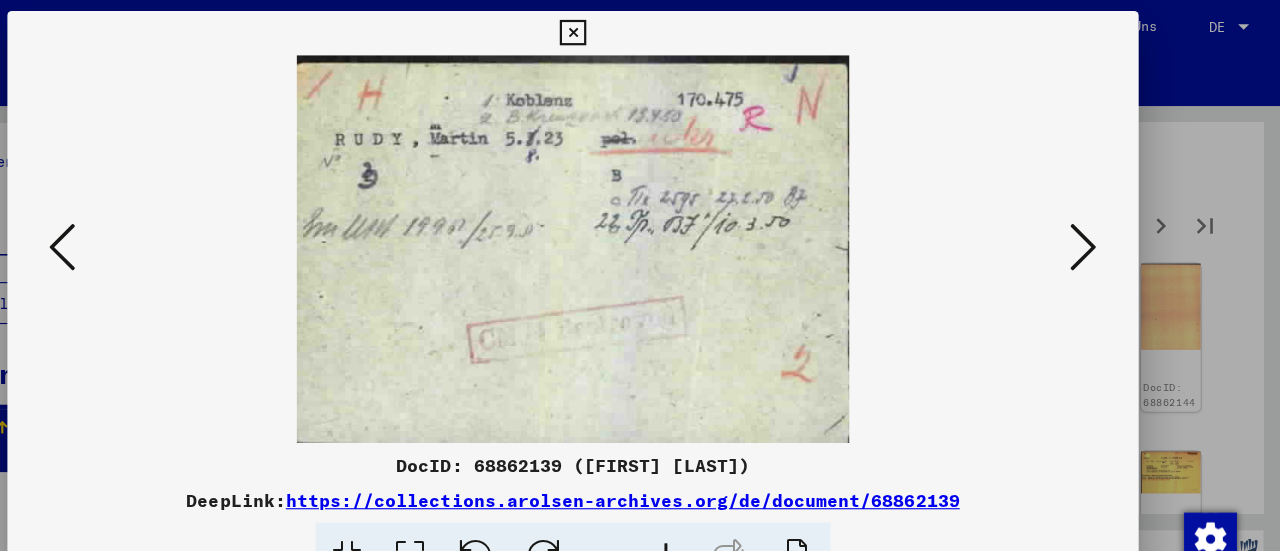 click at bounding box center [1102, 225] 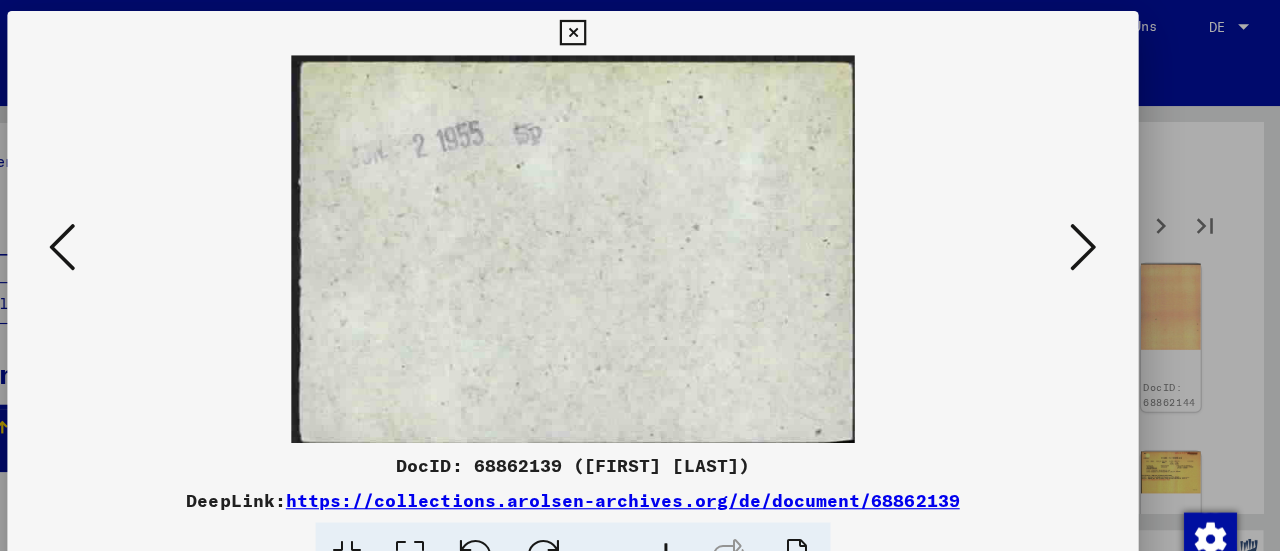 click at bounding box center [1102, 225] 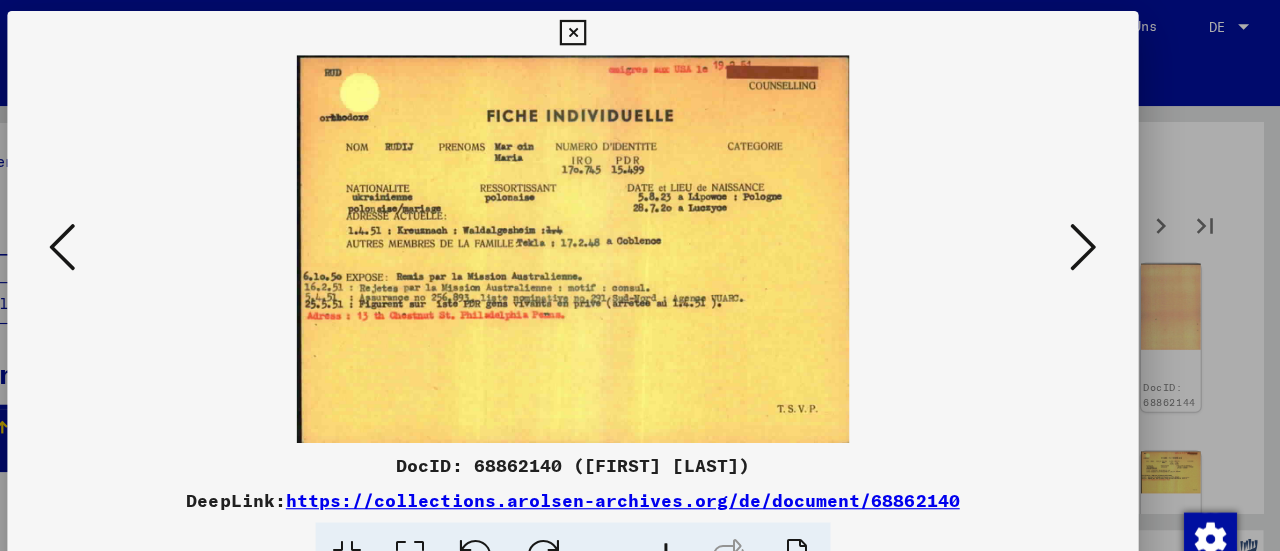 click at bounding box center [1102, 224] 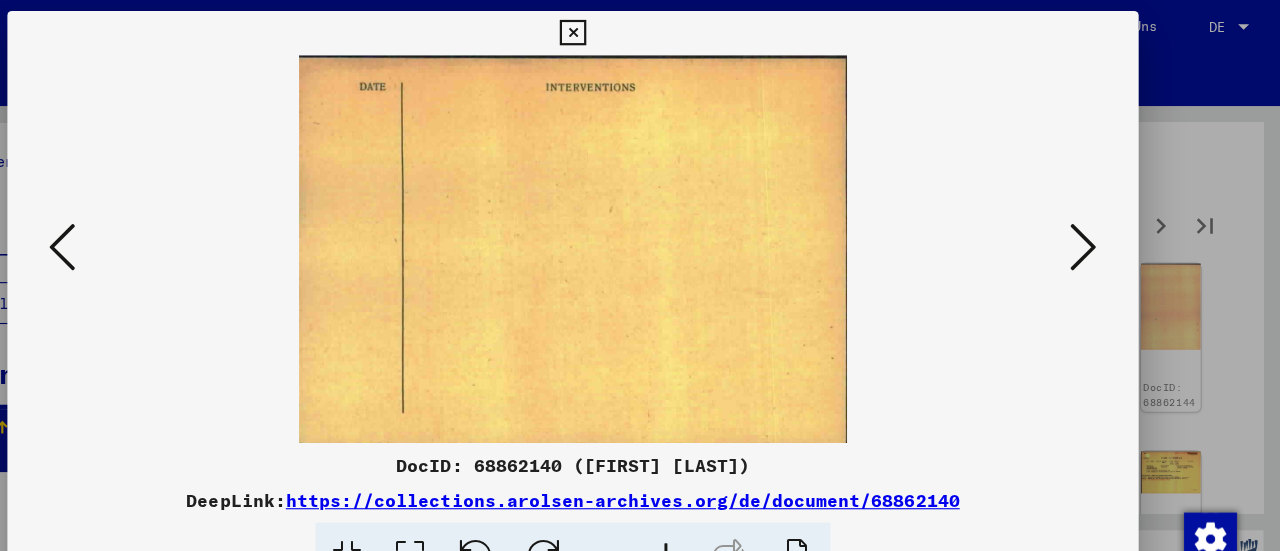 click at bounding box center [1102, 225] 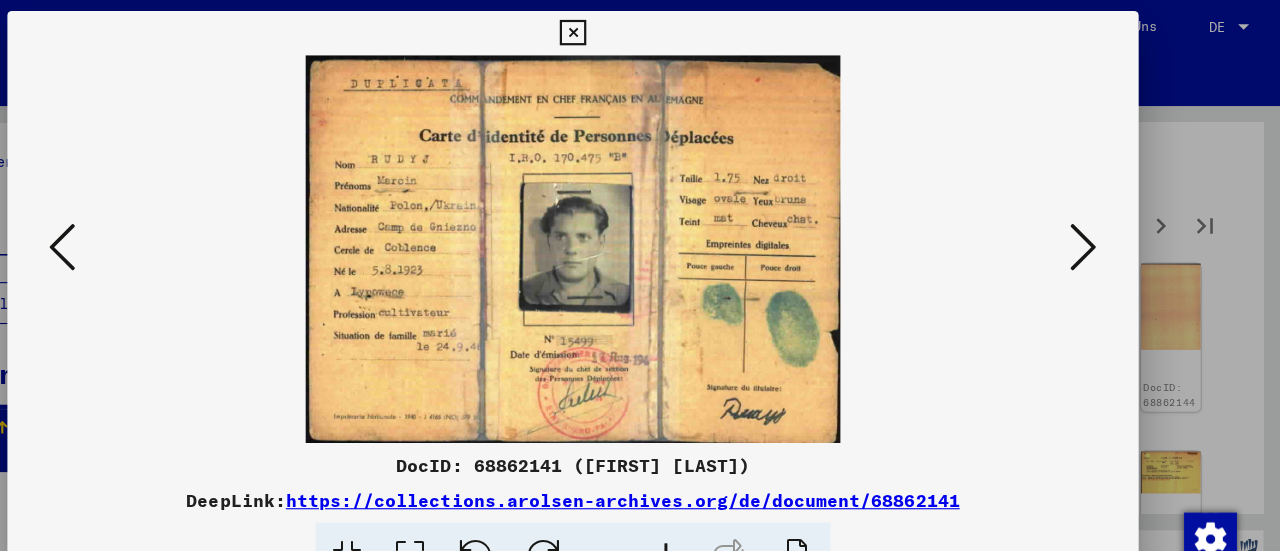 click at bounding box center [1102, 225] 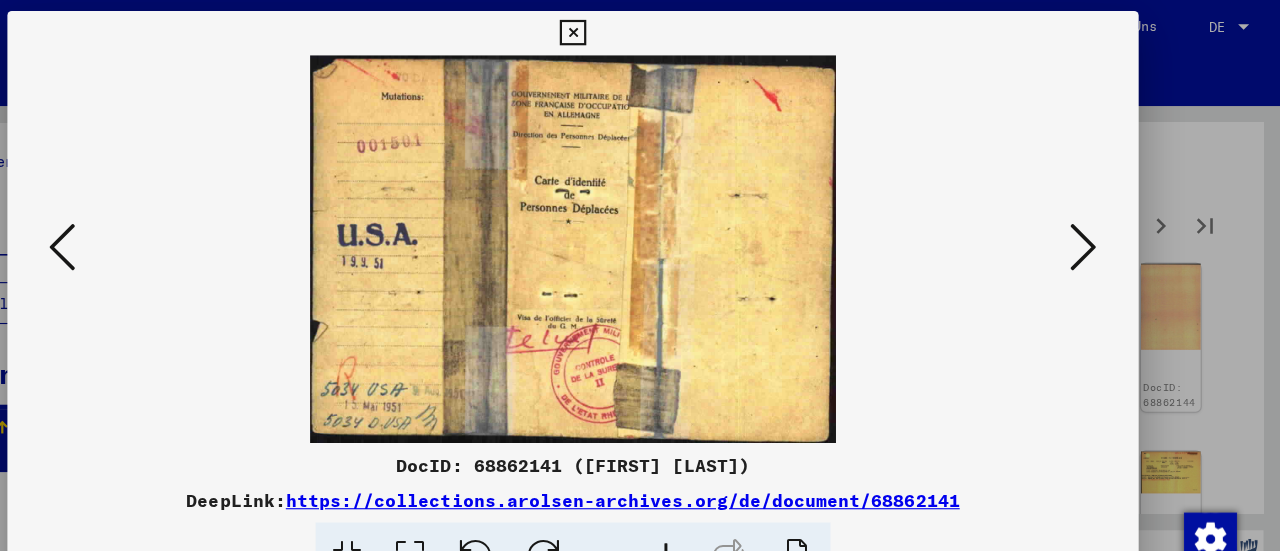 click at bounding box center (1102, 225) 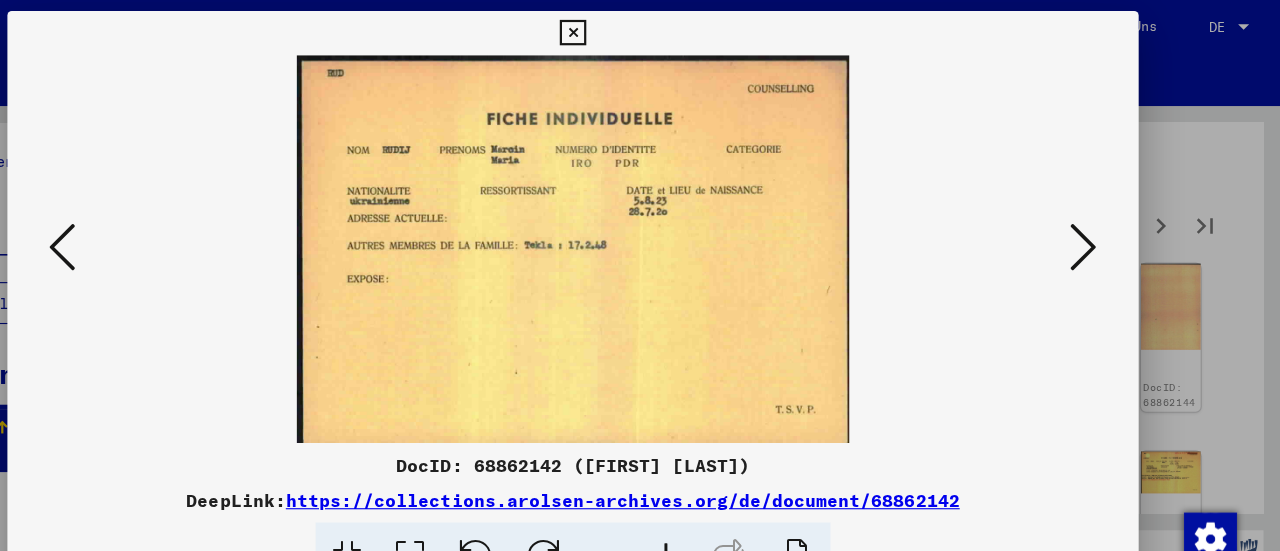 click at bounding box center (1102, 225) 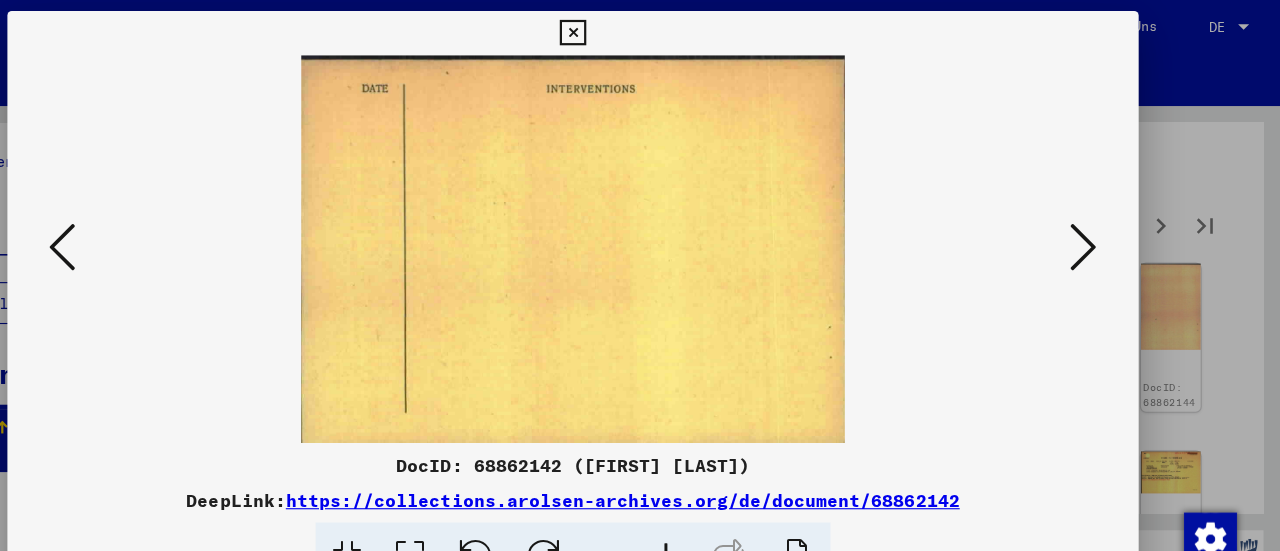 click at bounding box center [640, 225] 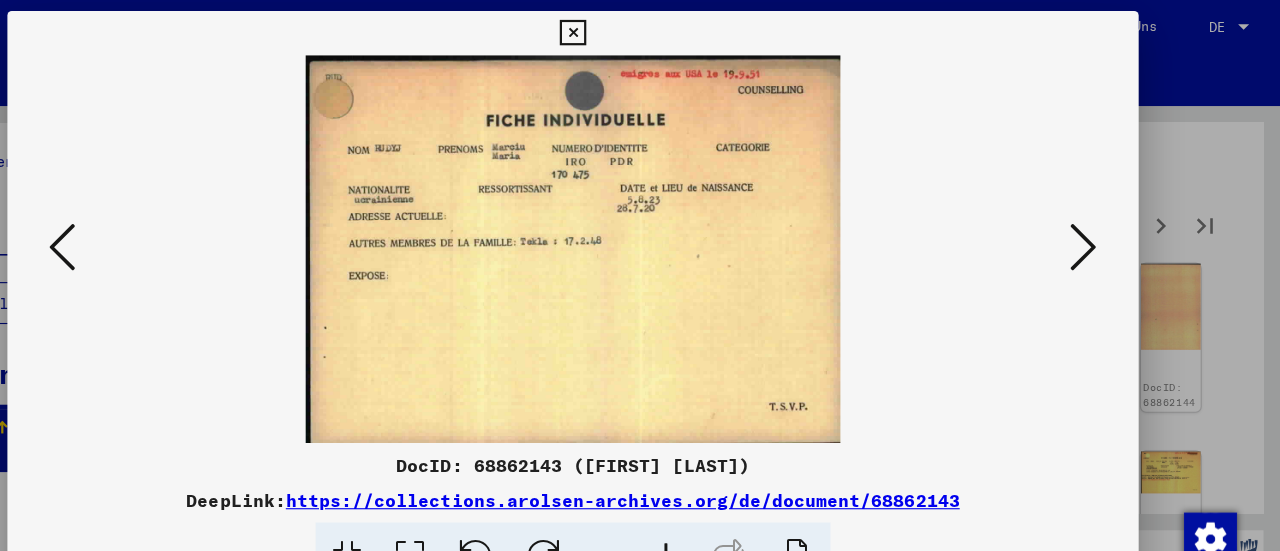 click at bounding box center (1102, 224) 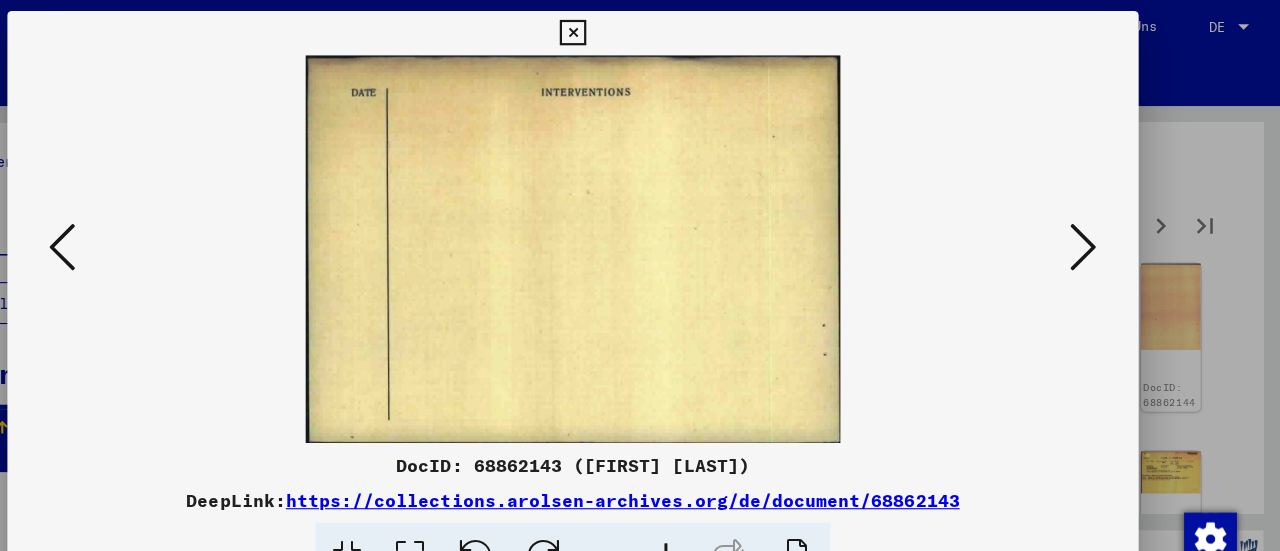 click at bounding box center (1102, 224) 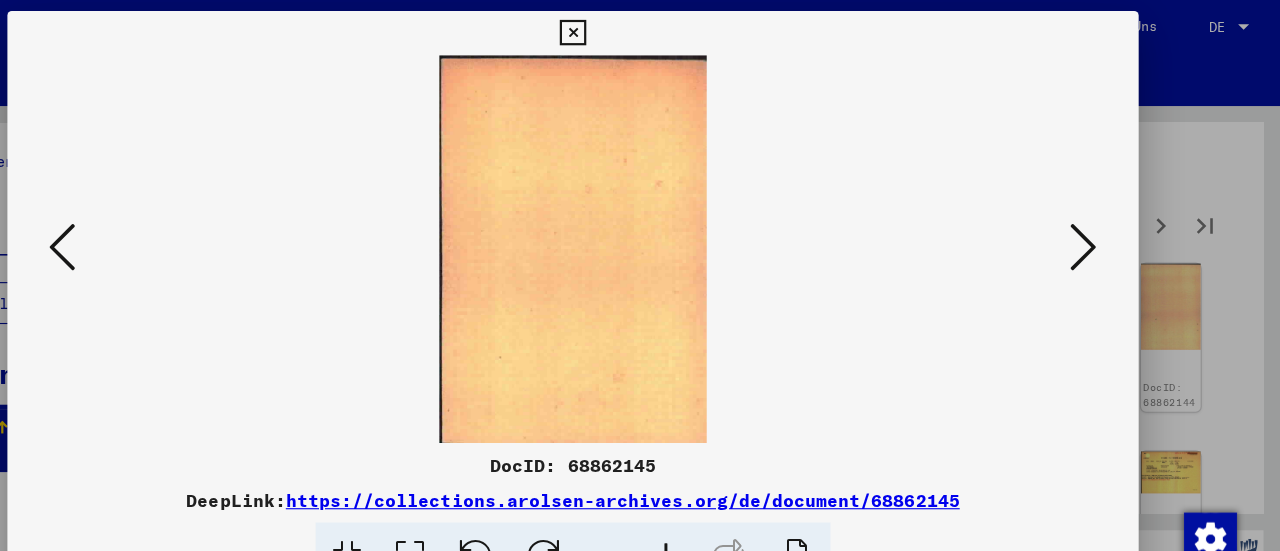 click at bounding box center (1102, 224) 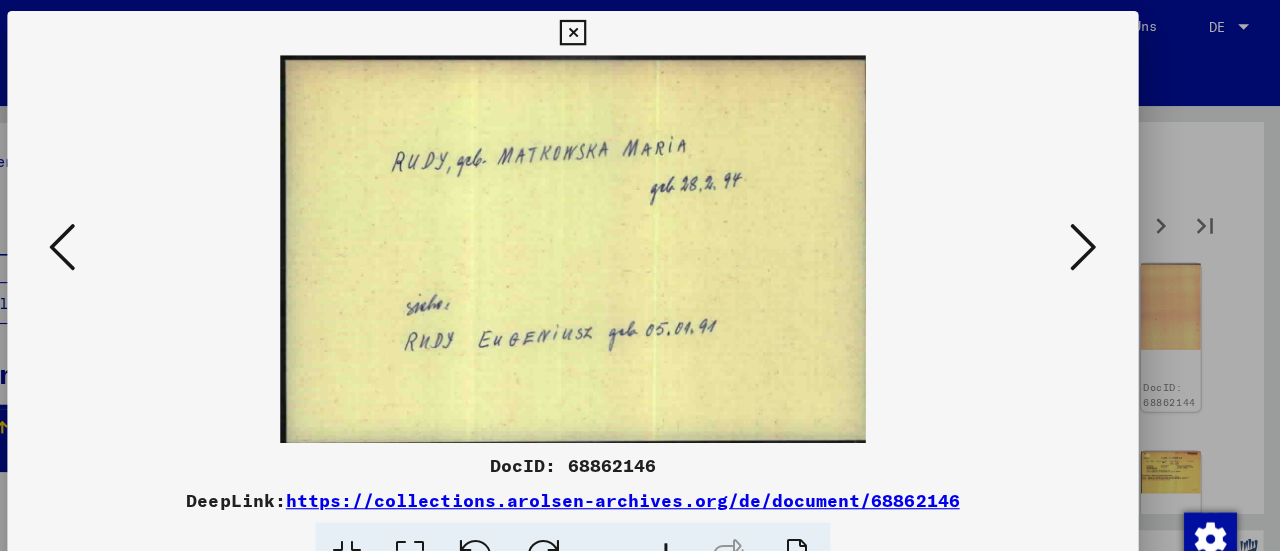 click at bounding box center [1102, 224] 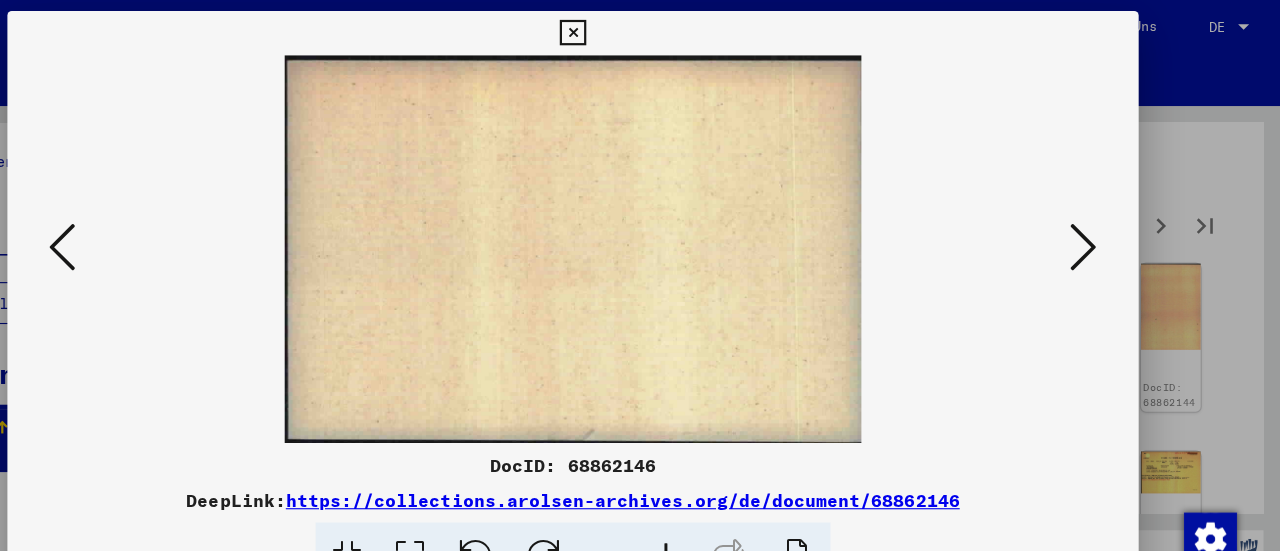 click at bounding box center [1102, 224] 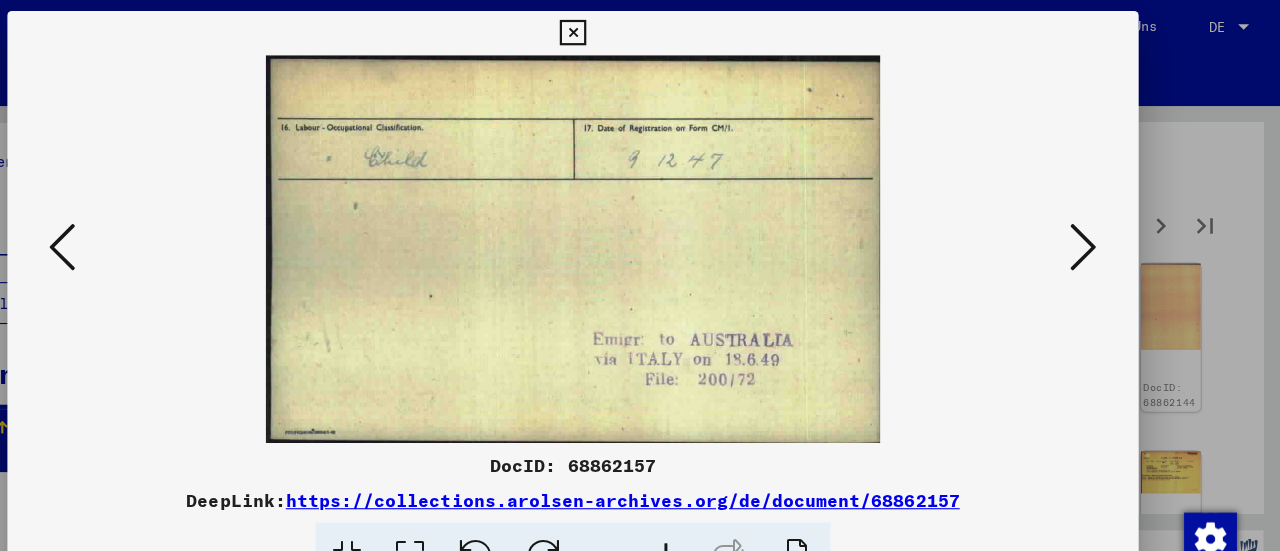 click at bounding box center [1102, 224] 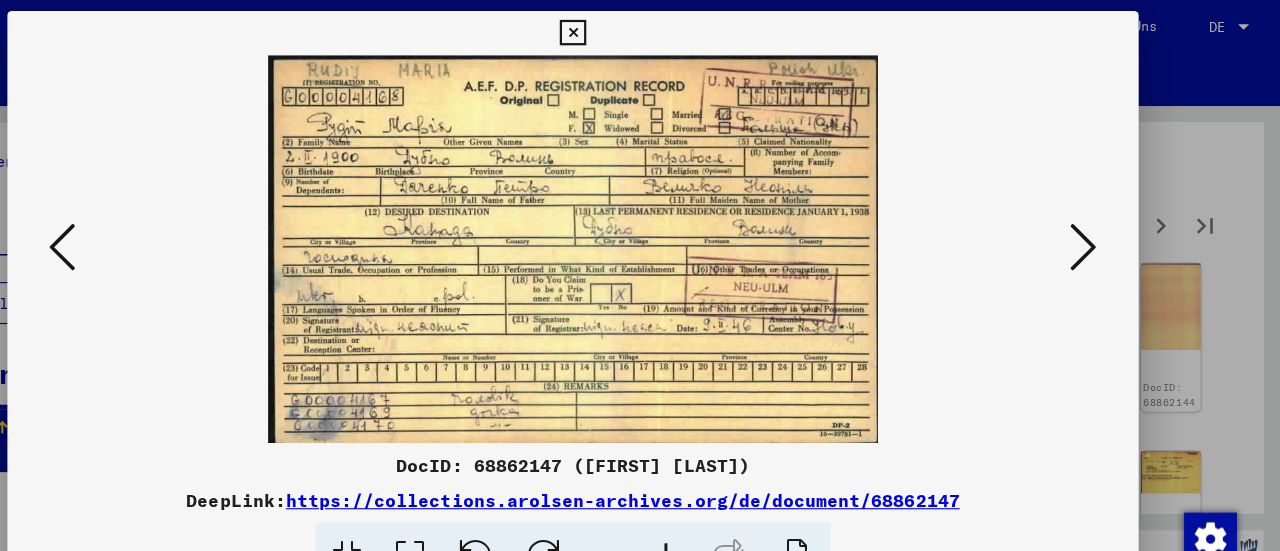 click at bounding box center (1102, 225) 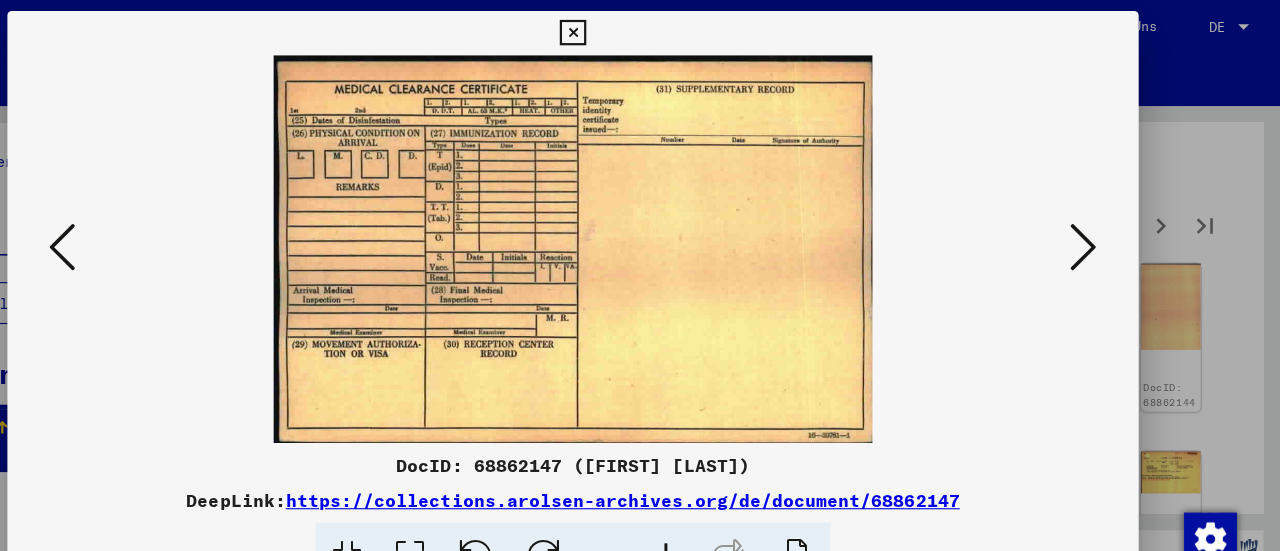 click at bounding box center [1102, 225] 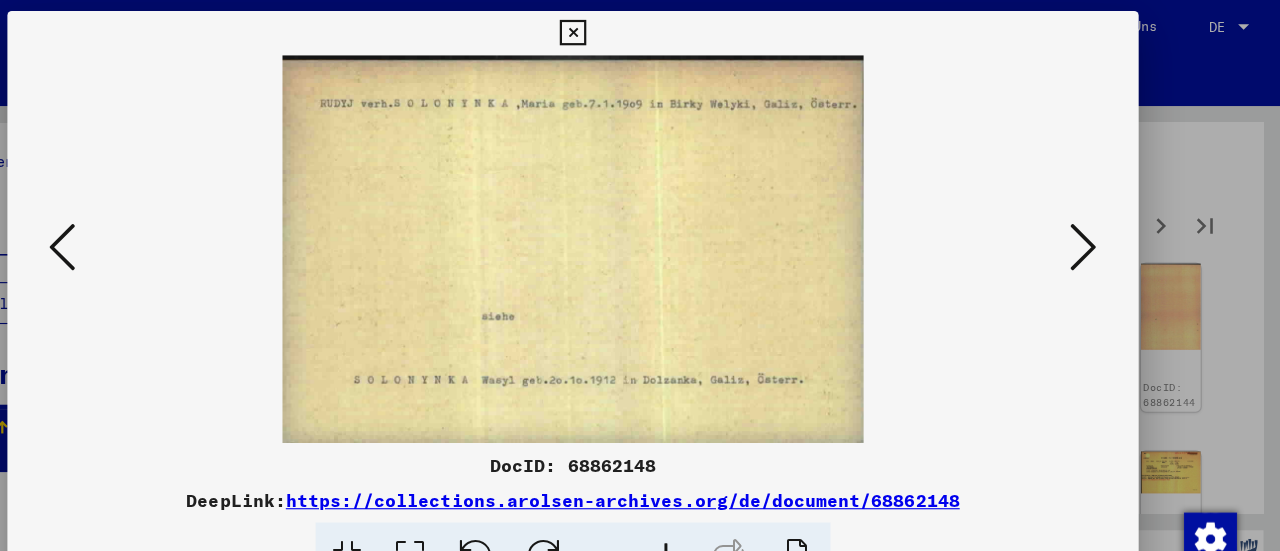 click at bounding box center (1102, 225) 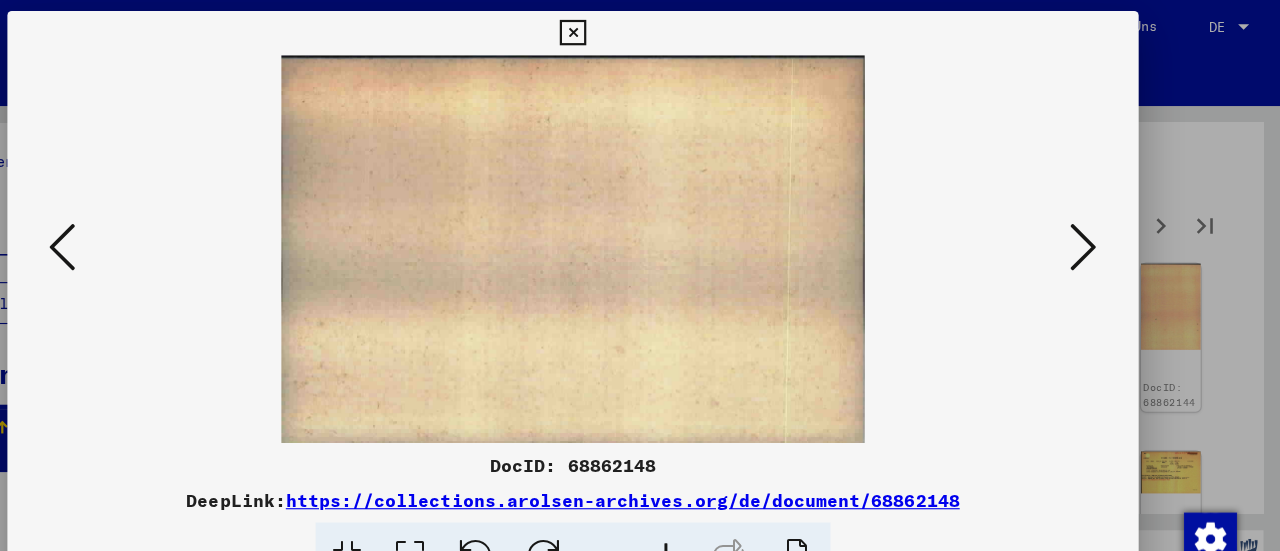 click at bounding box center (640, 225) 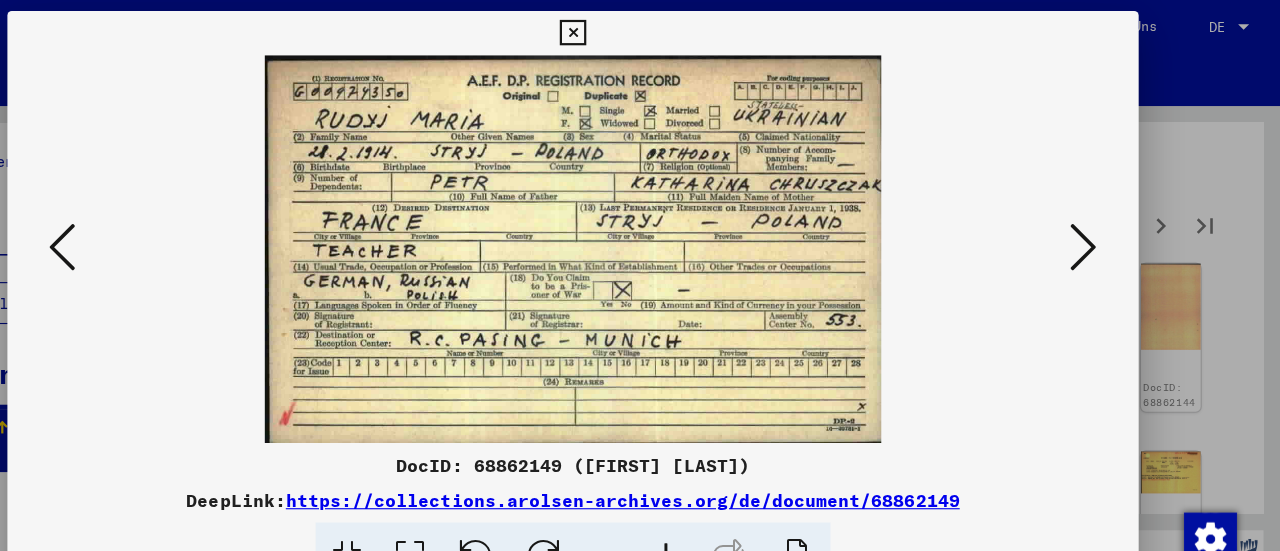 click at bounding box center [1102, 224] 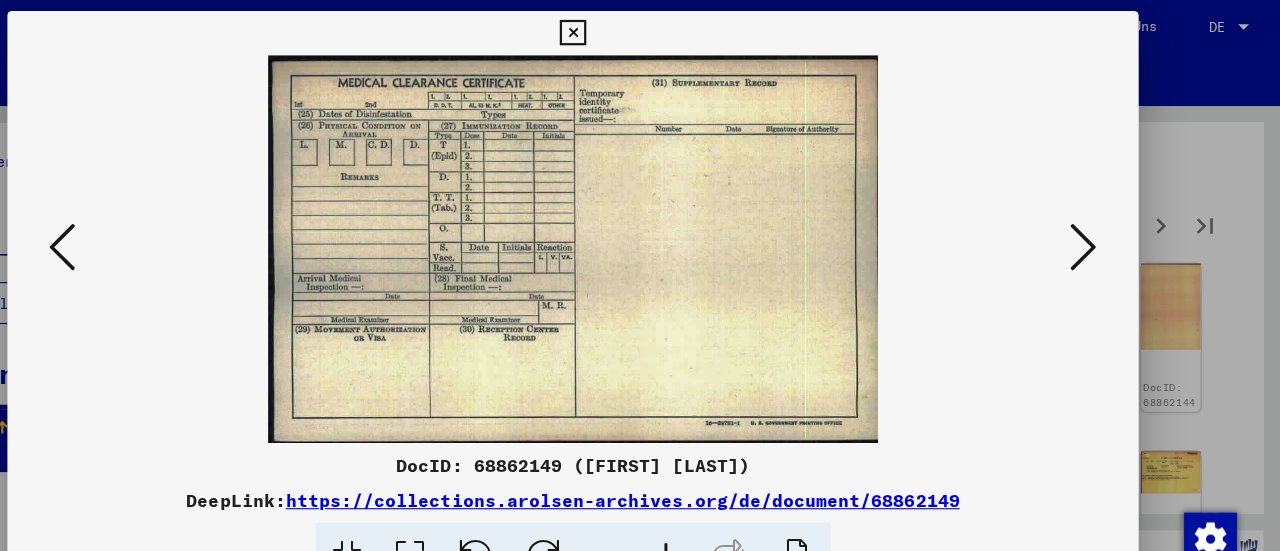 click at bounding box center (1102, 224) 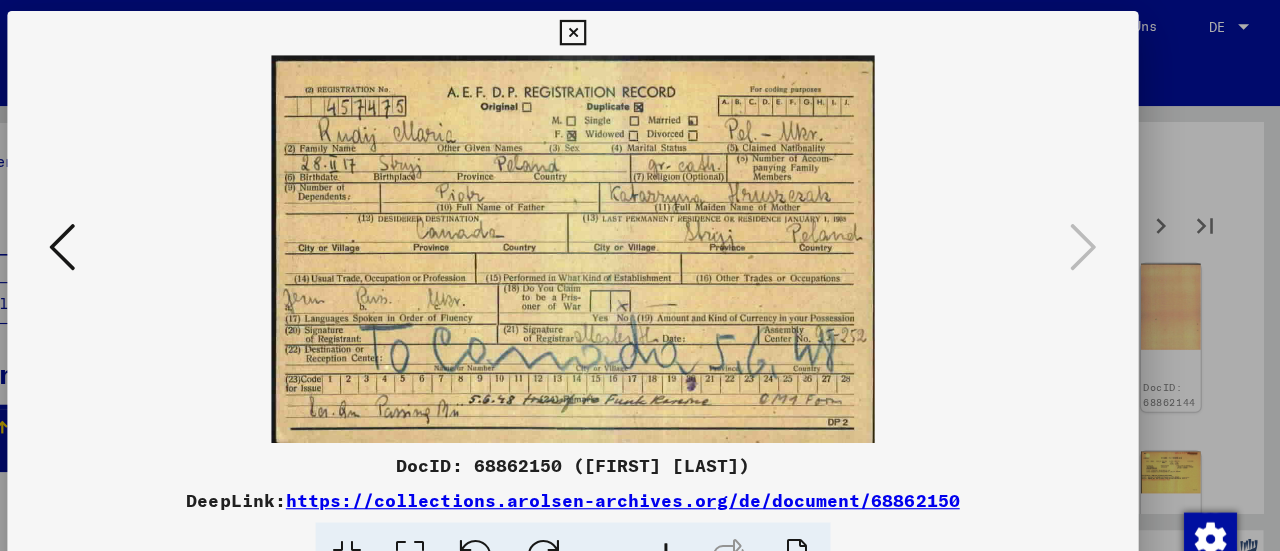 click at bounding box center [639, 30] 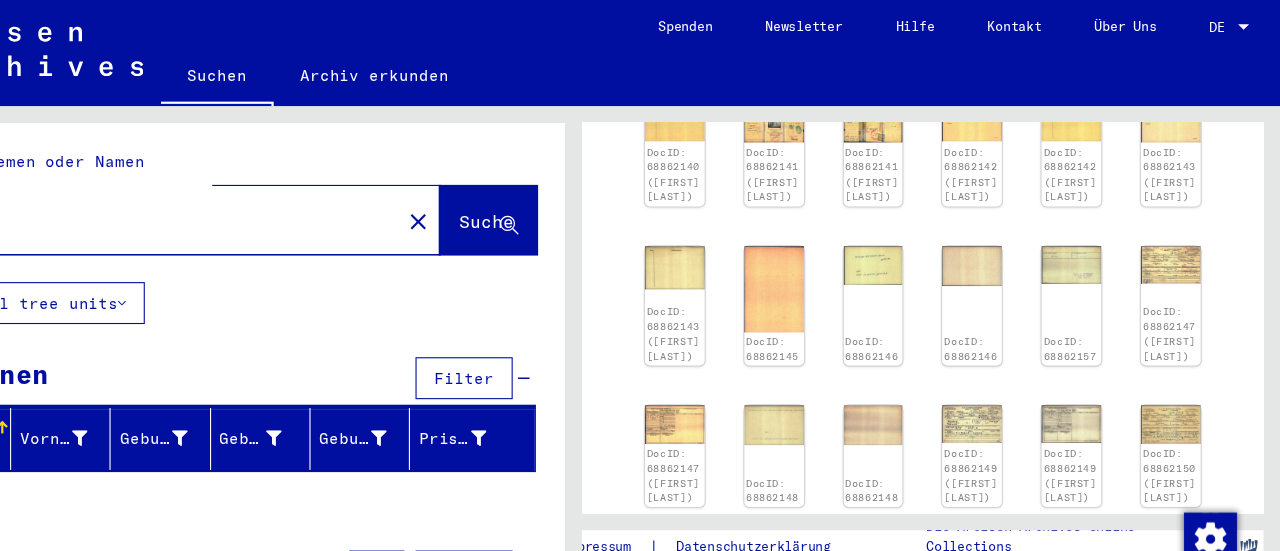 scroll, scrollTop: 788, scrollLeft: 0, axis: vertical 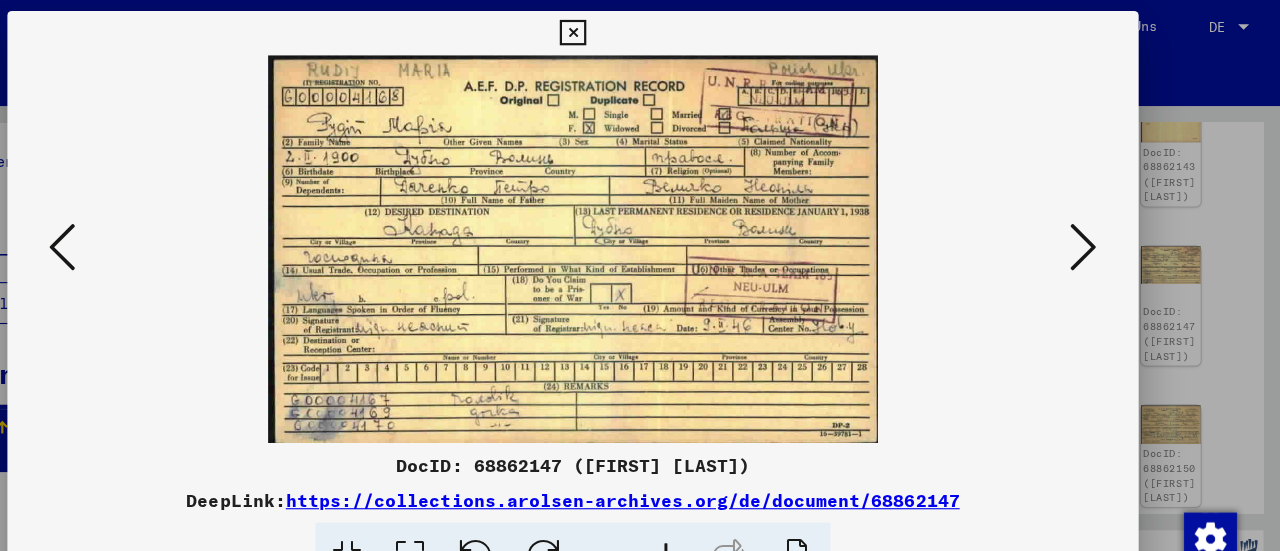 click at bounding box center (1102, 225) 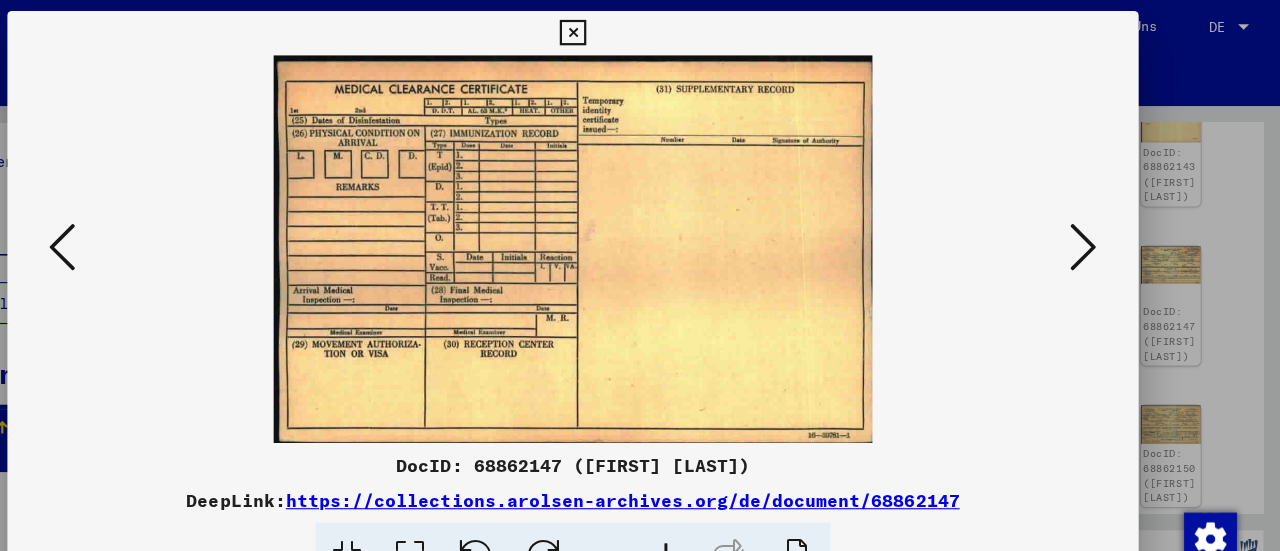 click at bounding box center (1102, 225) 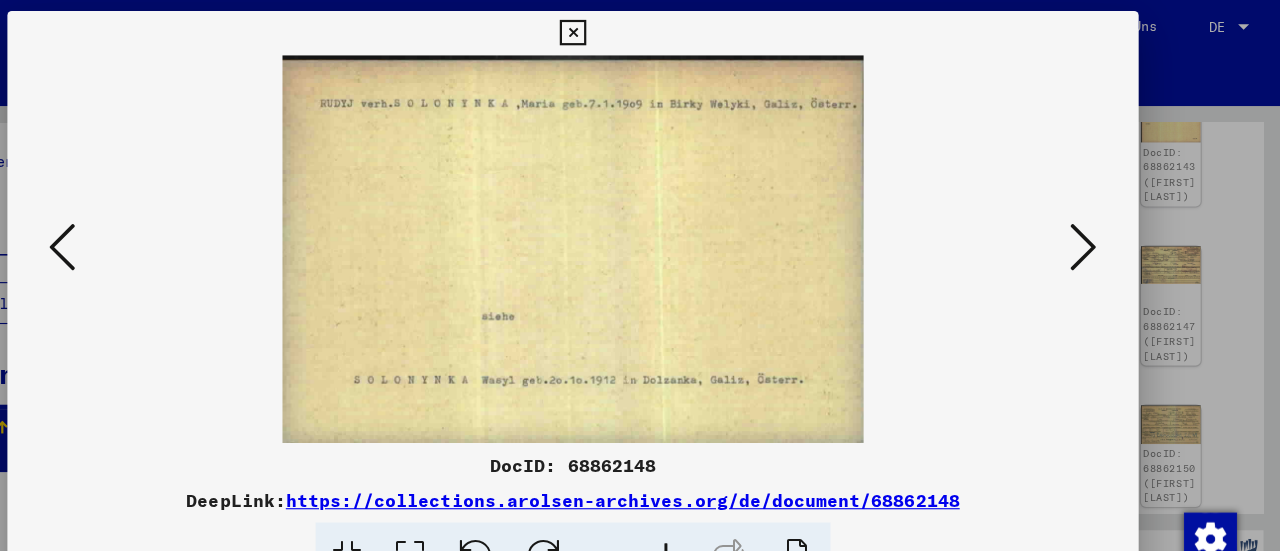 click at bounding box center [1102, 225] 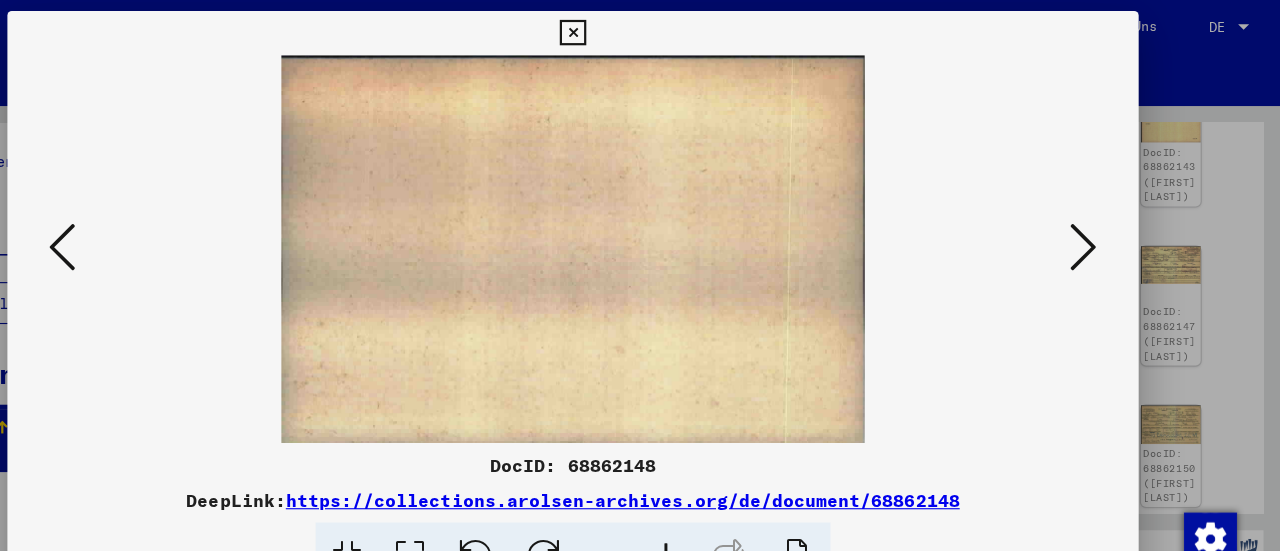 click at bounding box center [1102, 225] 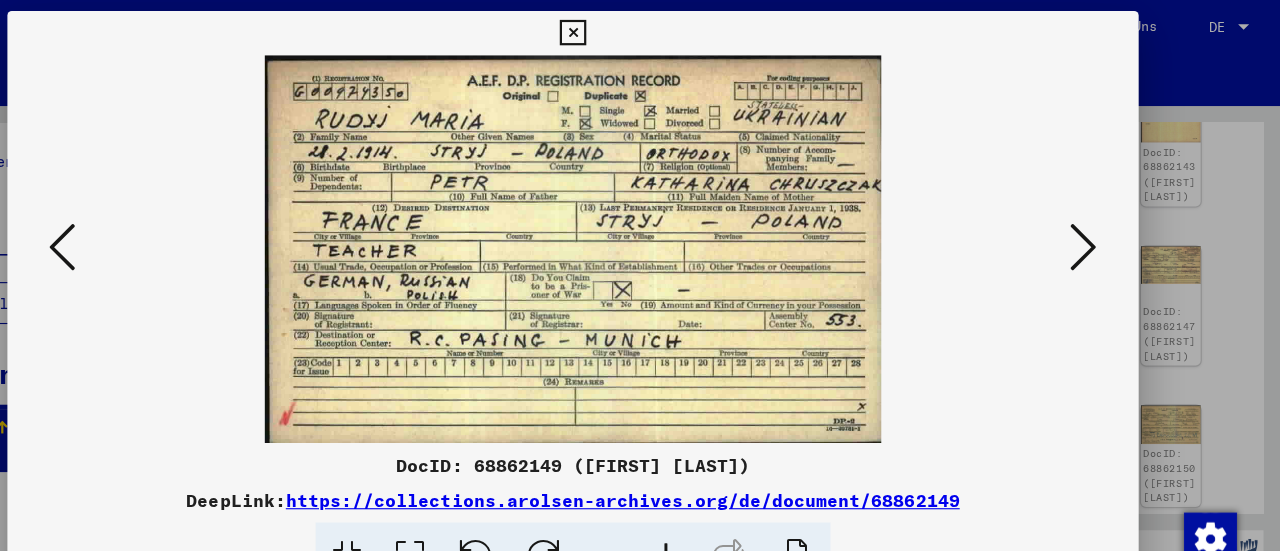 click at bounding box center (1102, 225) 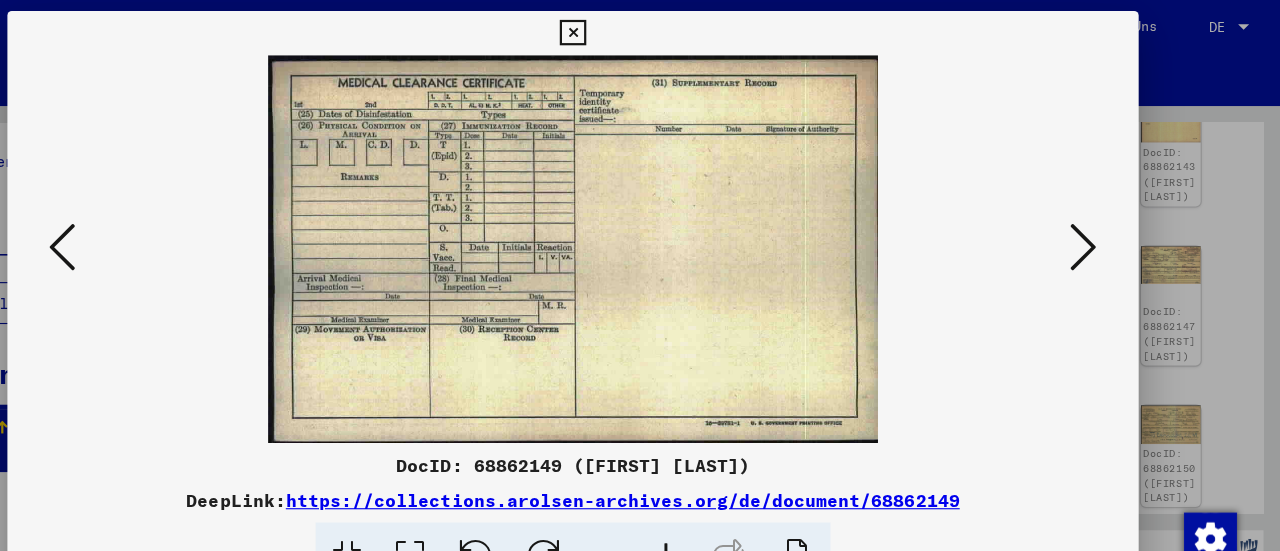 click at bounding box center (1102, 225) 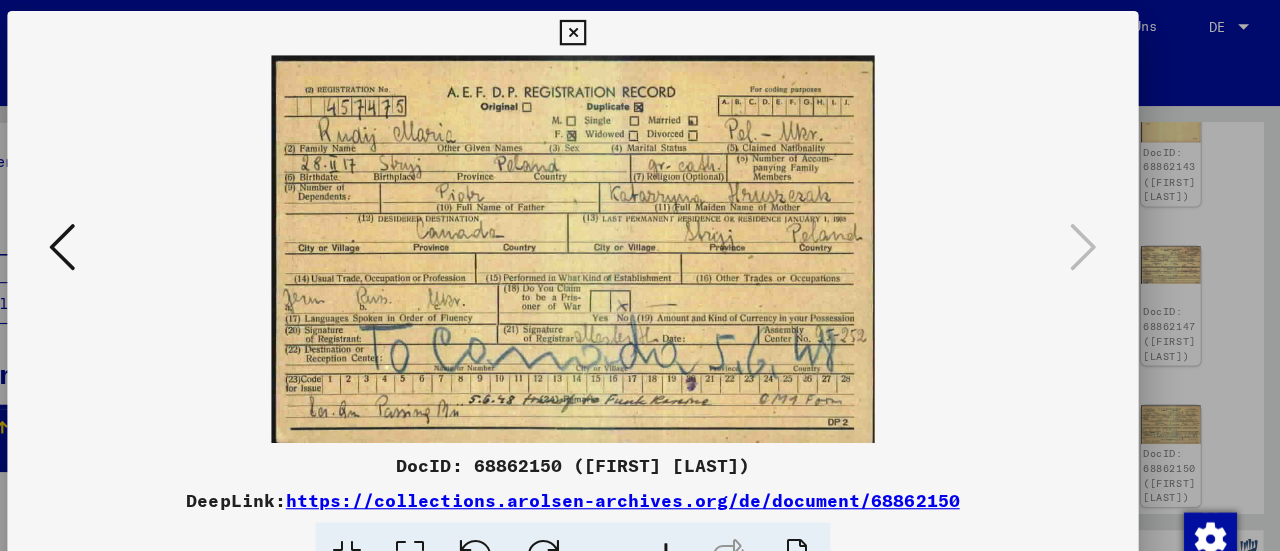 click at bounding box center [639, 30] 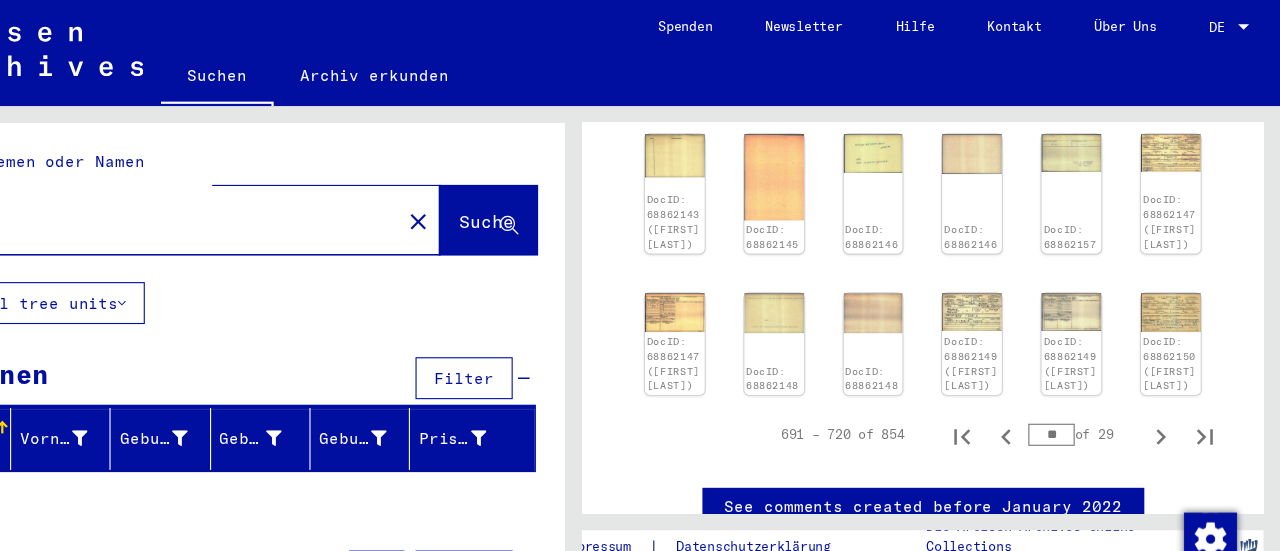 scroll, scrollTop: 896, scrollLeft: 0, axis: vertical 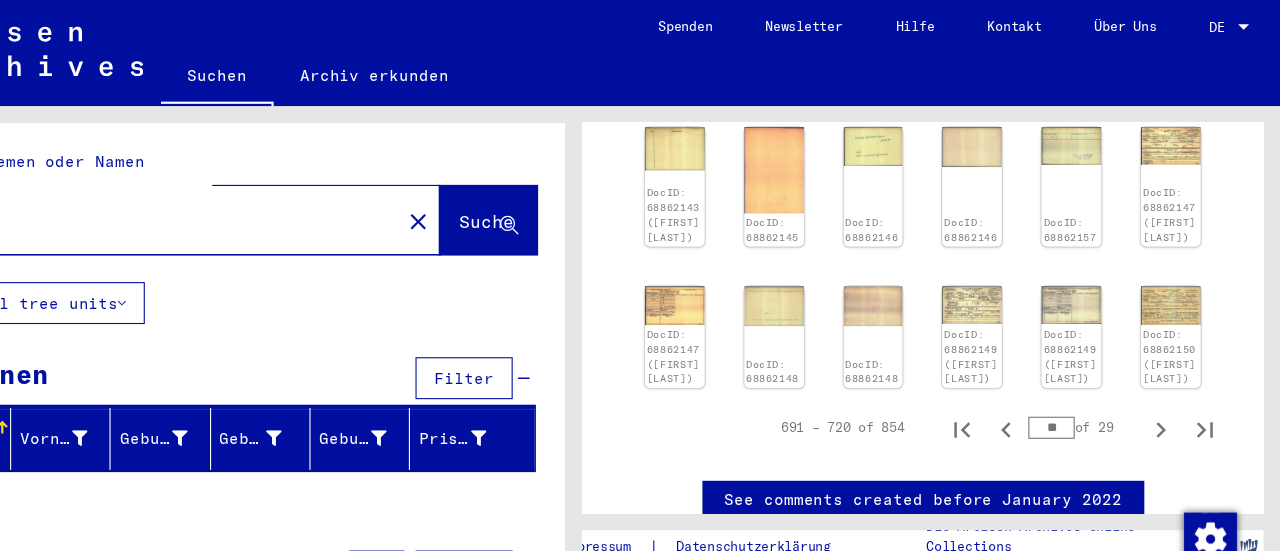 click 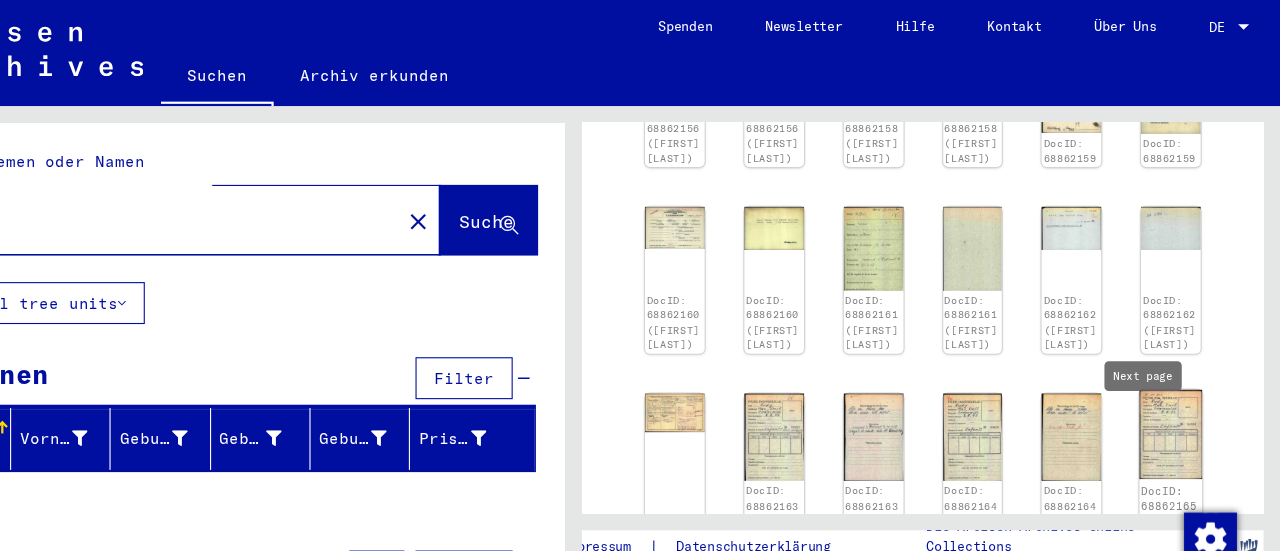 click 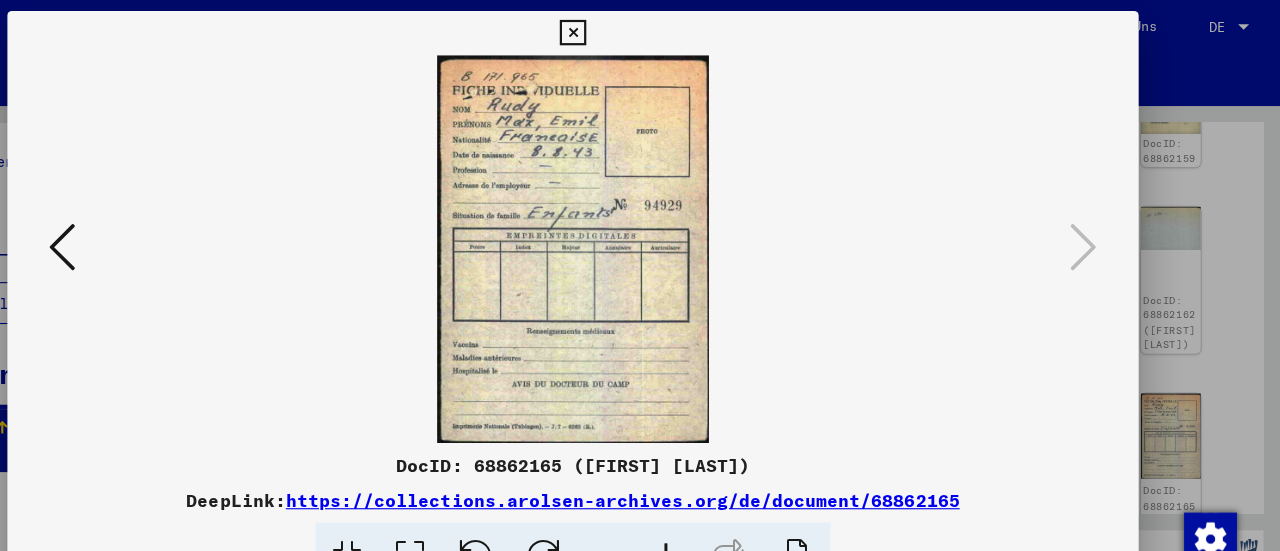 click at bounding box center (639, 30) 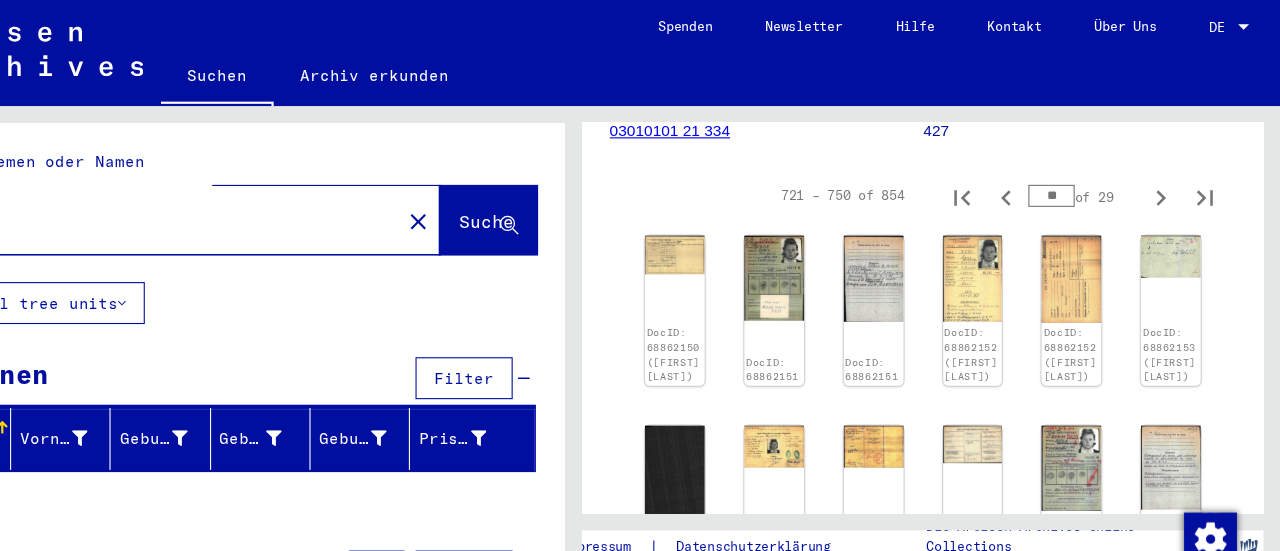 scroll, scrollTop: 324, scrollLeft: 0, axis: vertical 